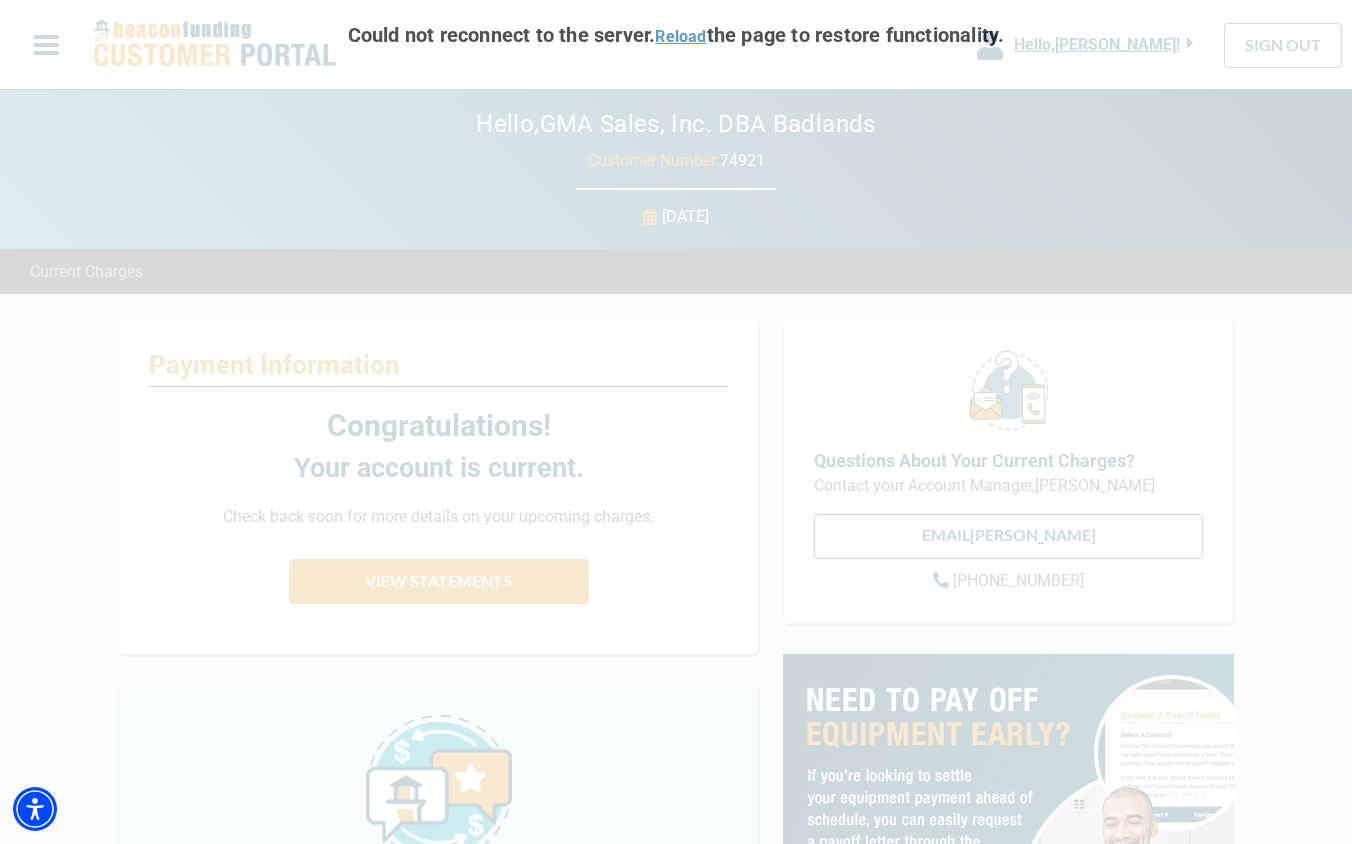 scroll, scrollTop: 0, scrollLeft: 0, axis: both 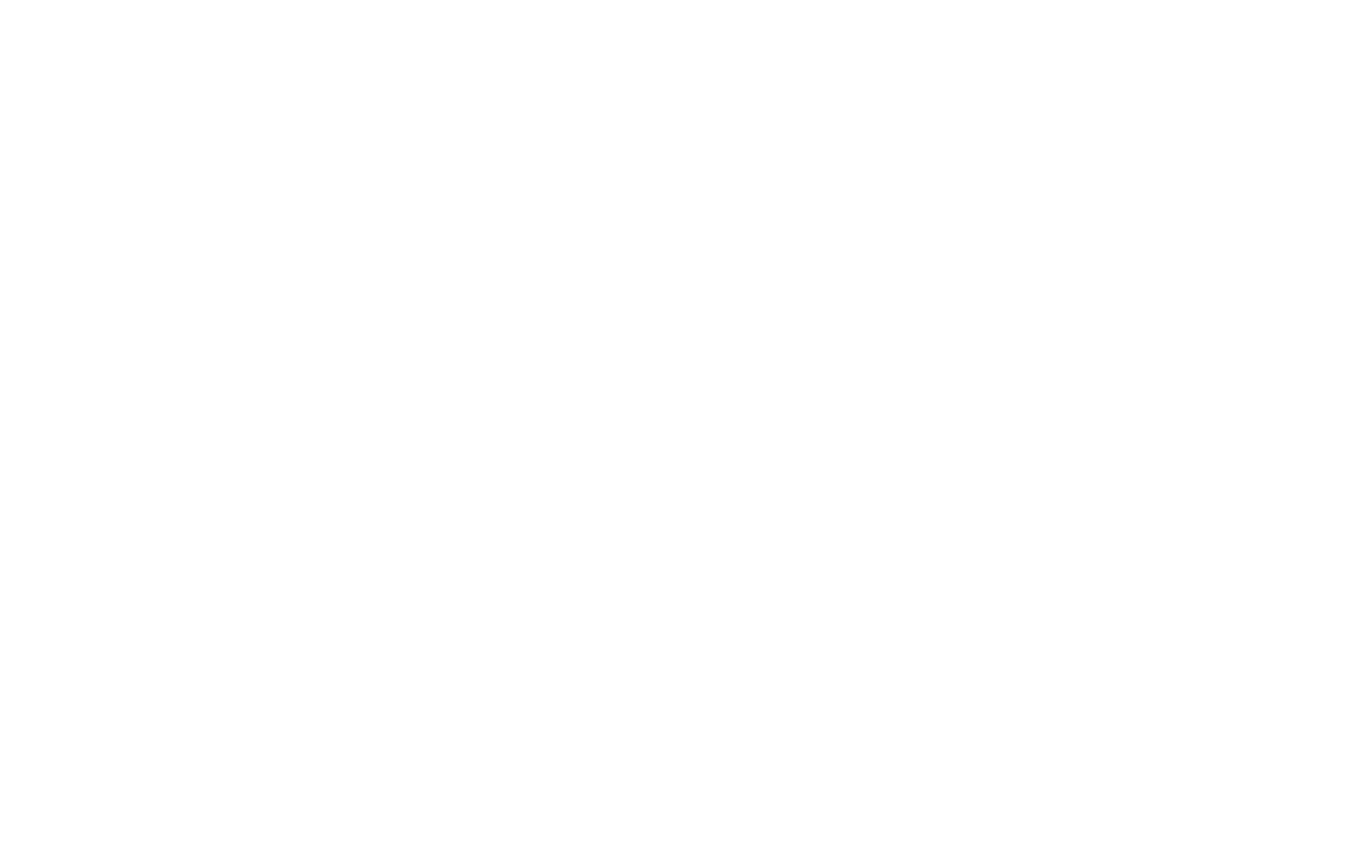 click on "Skip to main
An error has occurred. This application may no longer respond until reloaded.
Reload
🗙" at bounding box center (676, 0) 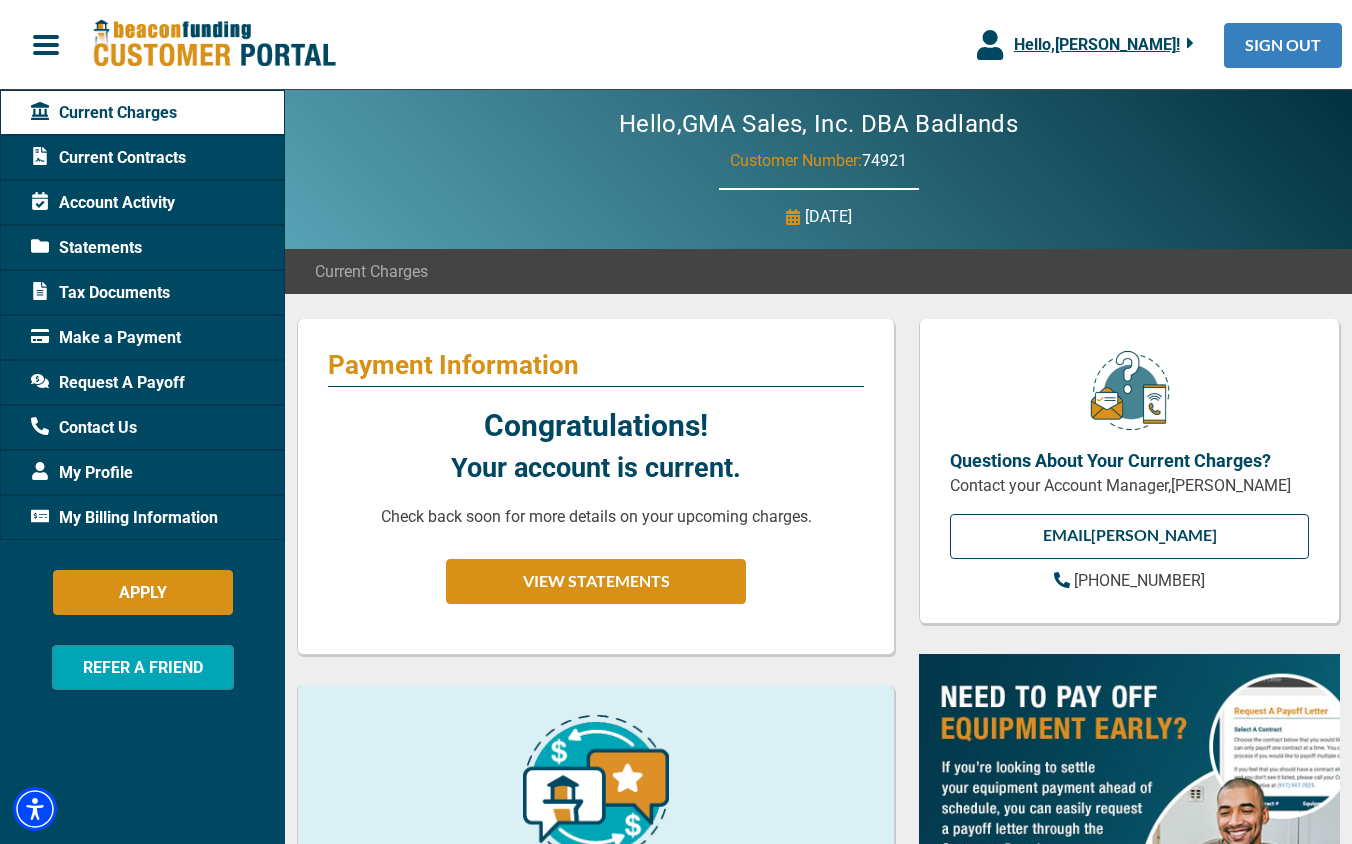click on "SIGN OUT" at bounding box center (1283, 45) 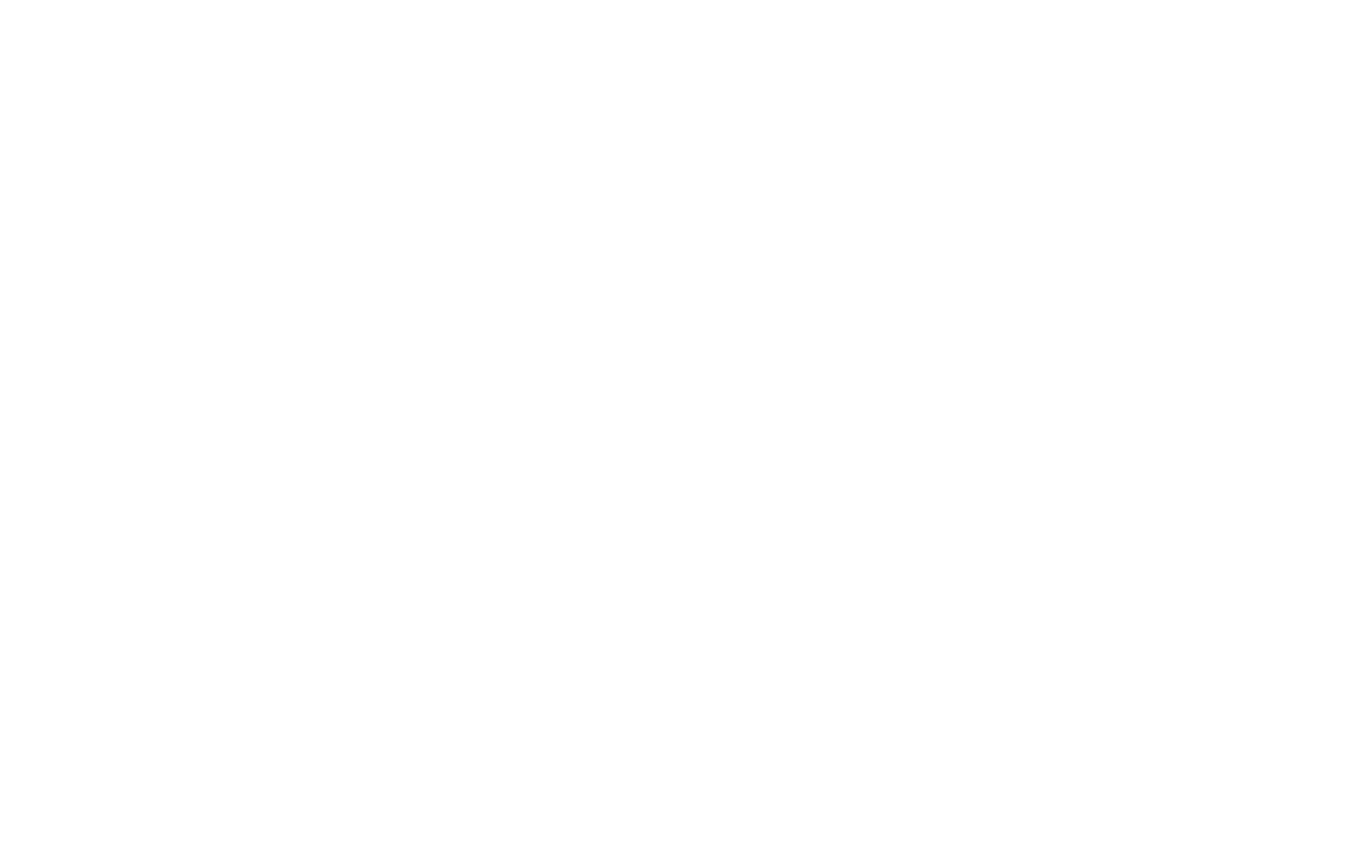 scroll, scrollTop: 0, scrollLeft: 0, axis: both 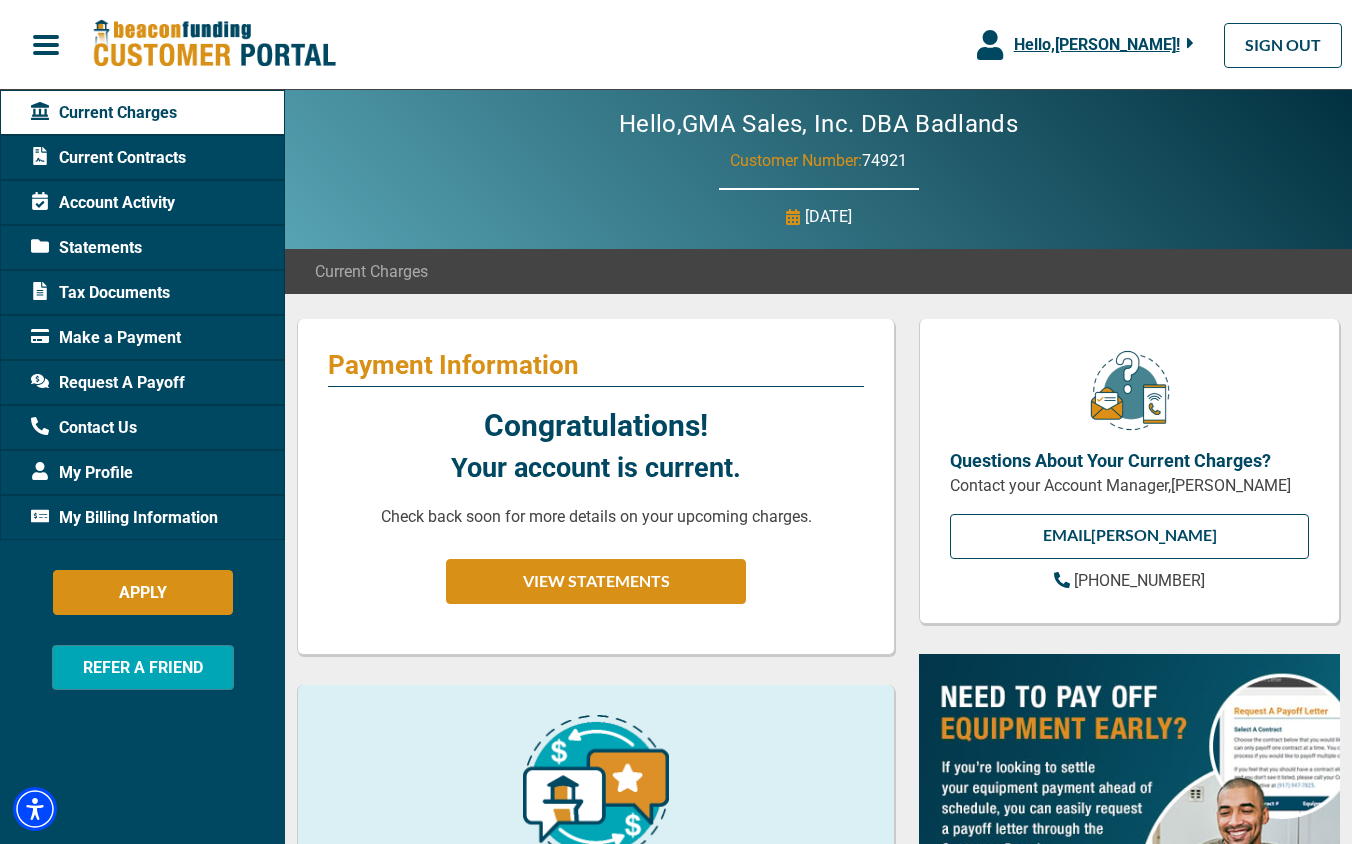 click on "My Billing Information" at bounding box center (124, 518) 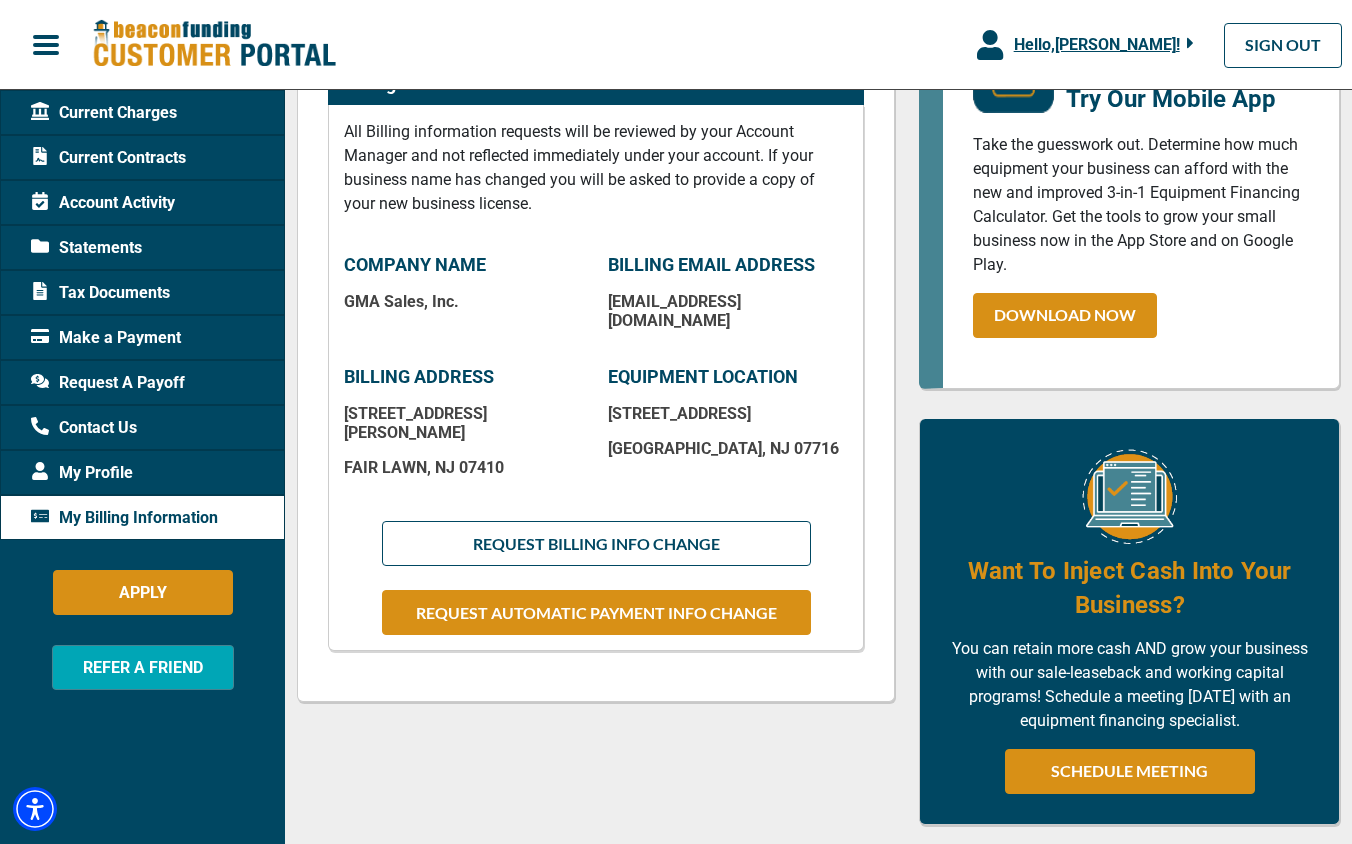 scroll, scrollTop: 518, scrollLeft: 0, axis: vertical 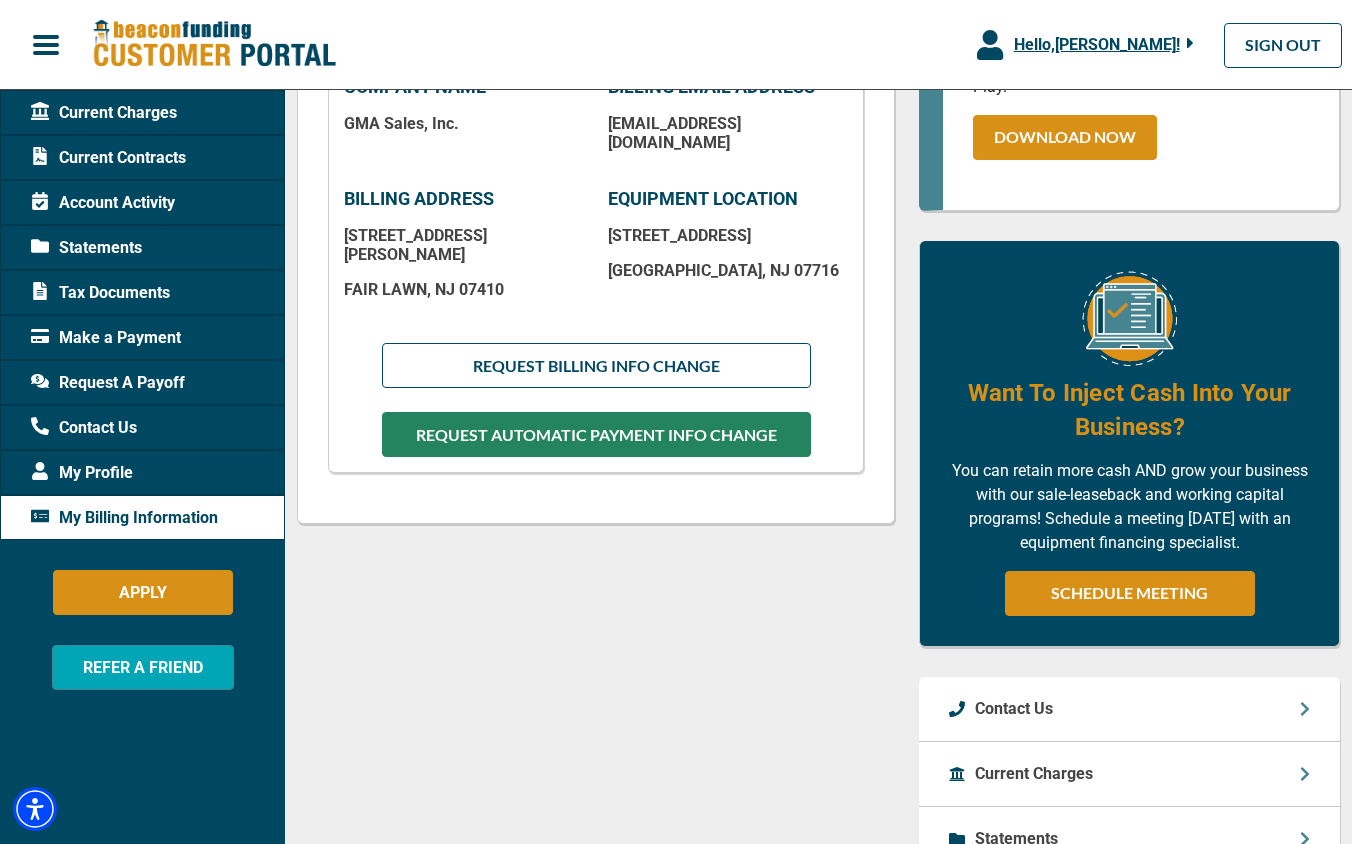 click on "REQUEST AUTOMATIC PAYMENT INFO CHANGE" at bounding box center (596, 434) 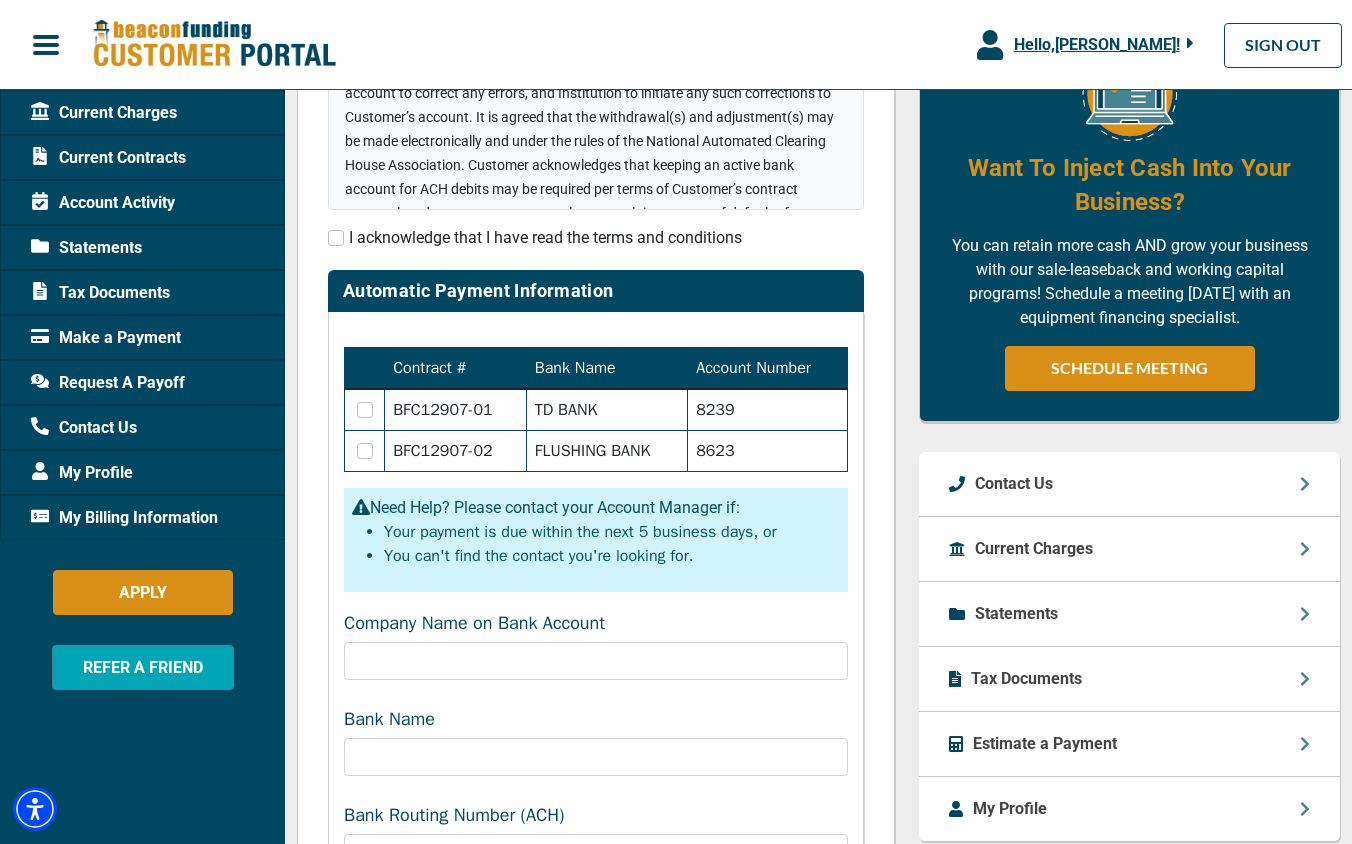scroll, scrollTop: 738, scrollLeft: 0, axis: vertical 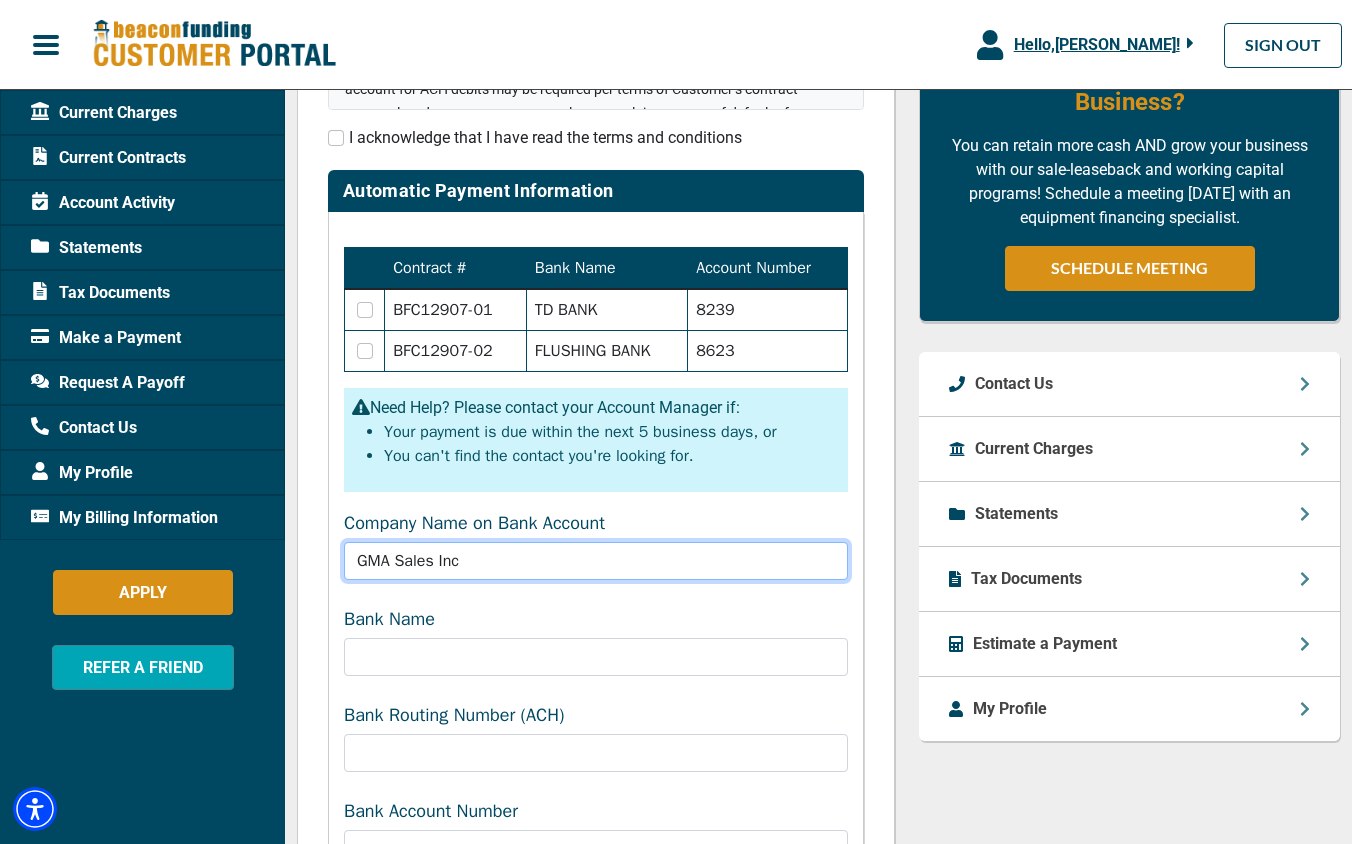 type on "GMA Sales Inc" 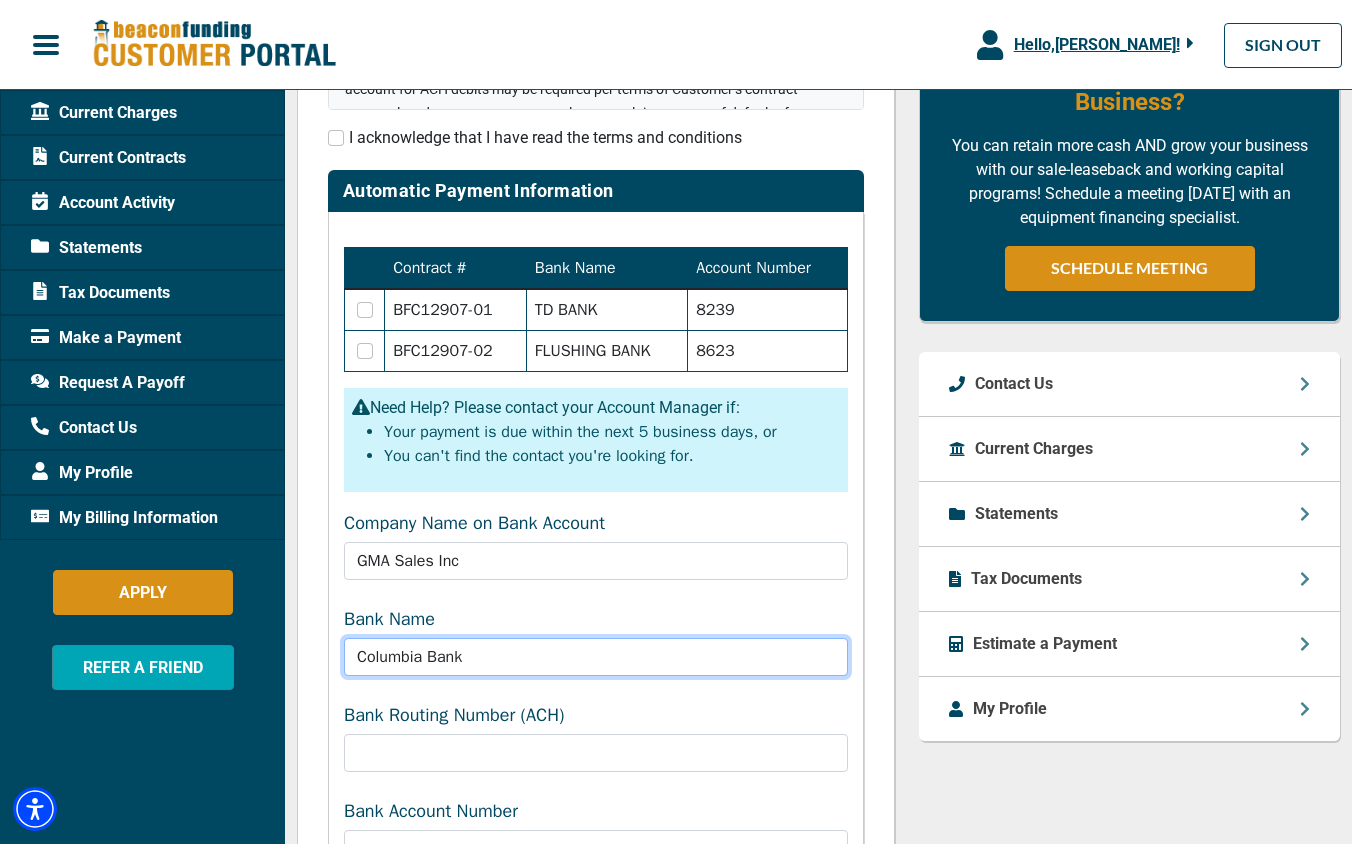 type on "Columbia Bank" 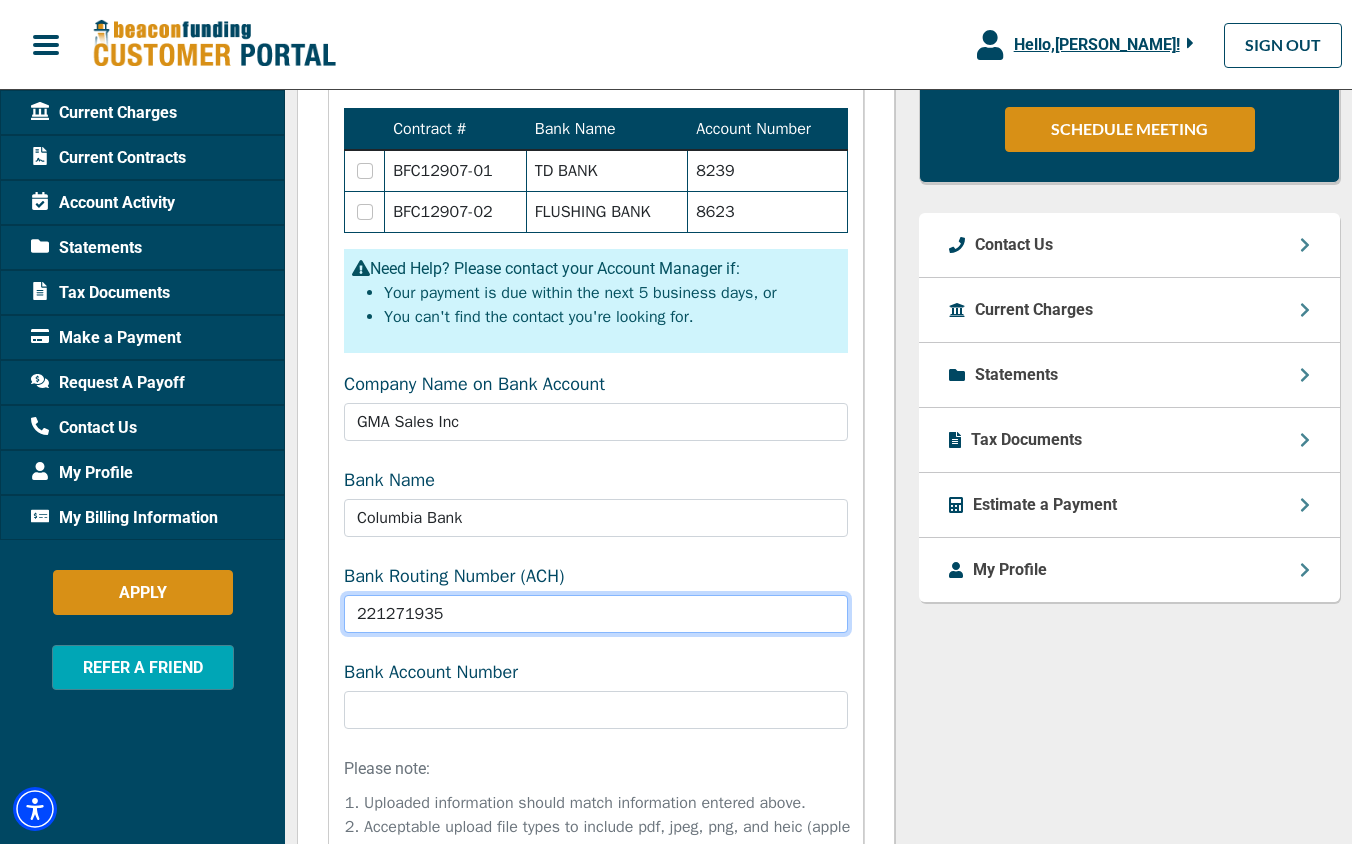 scroll, scrollTop: 929, scrollLeft: 0, axis: vertical 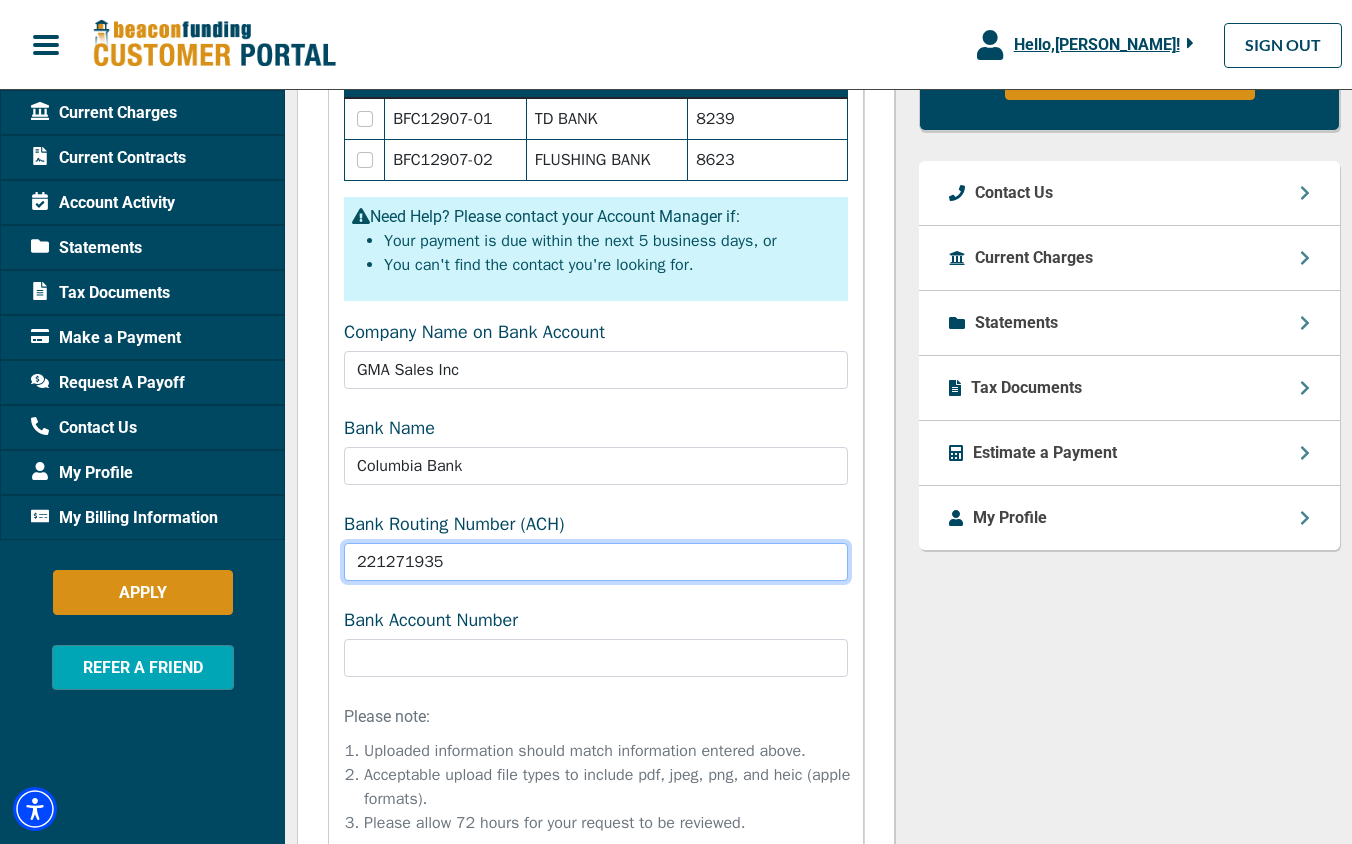 type on "221271935" 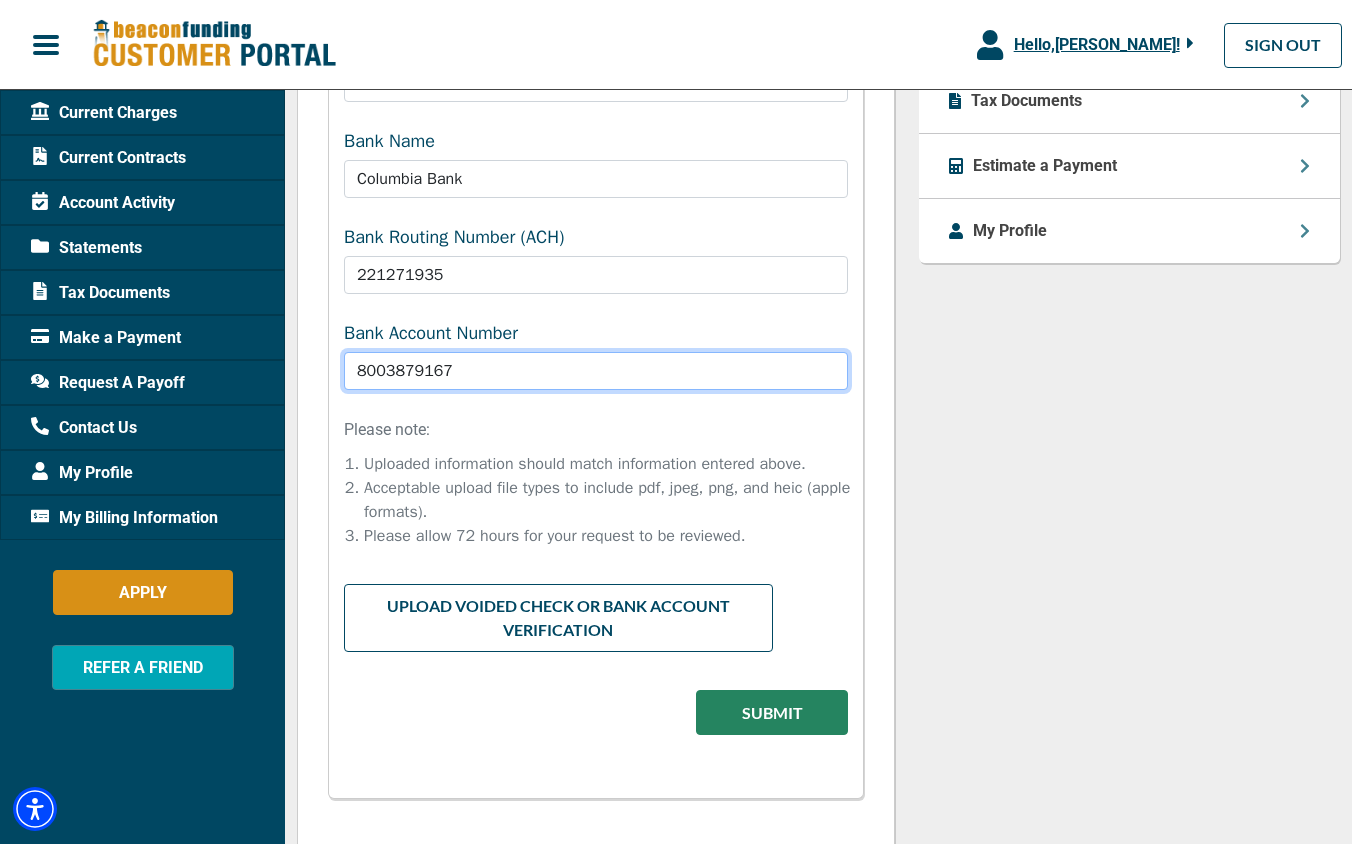 scroll, scrollTop: 1295, scrollLeft: 0, axis: vertical 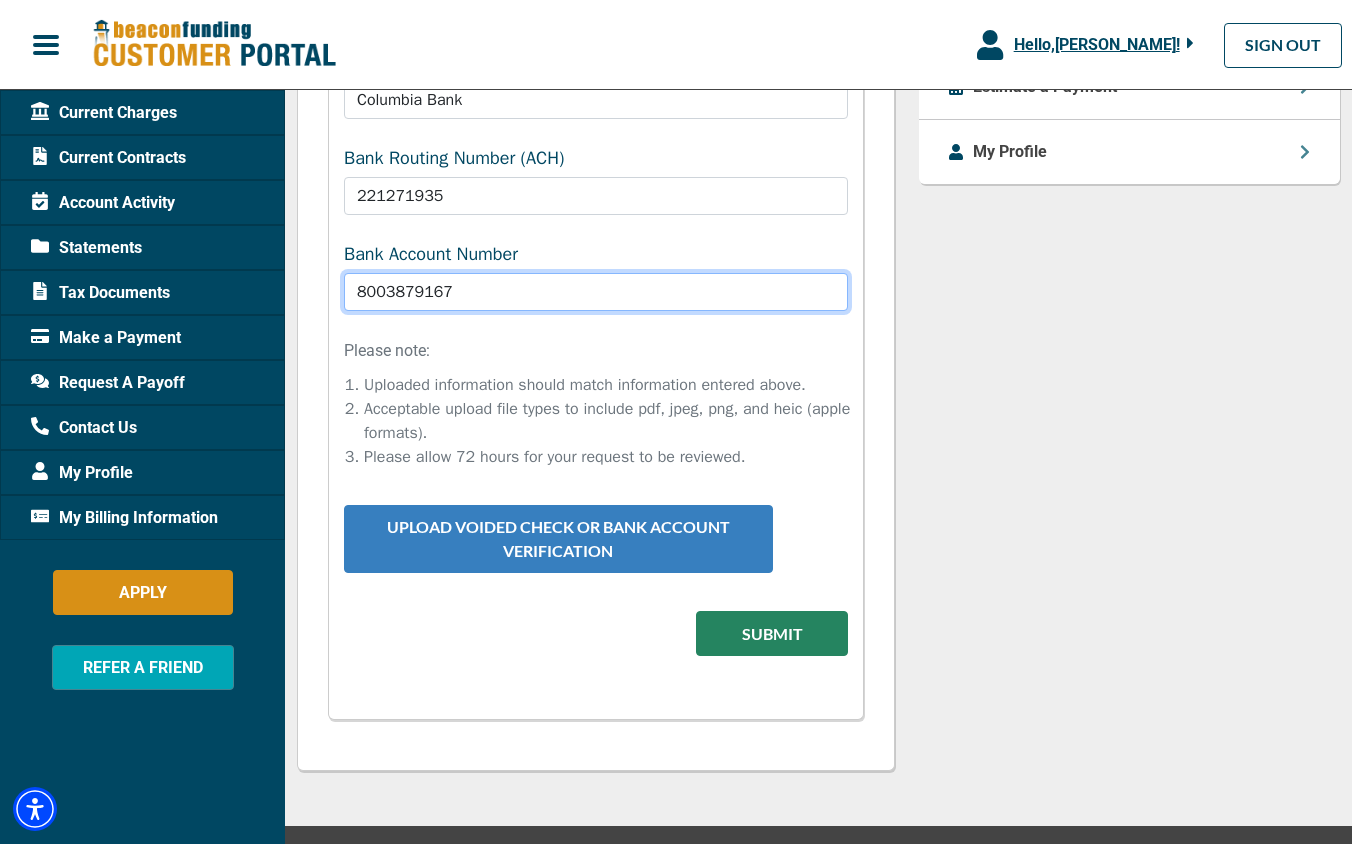 type on "8003879167" 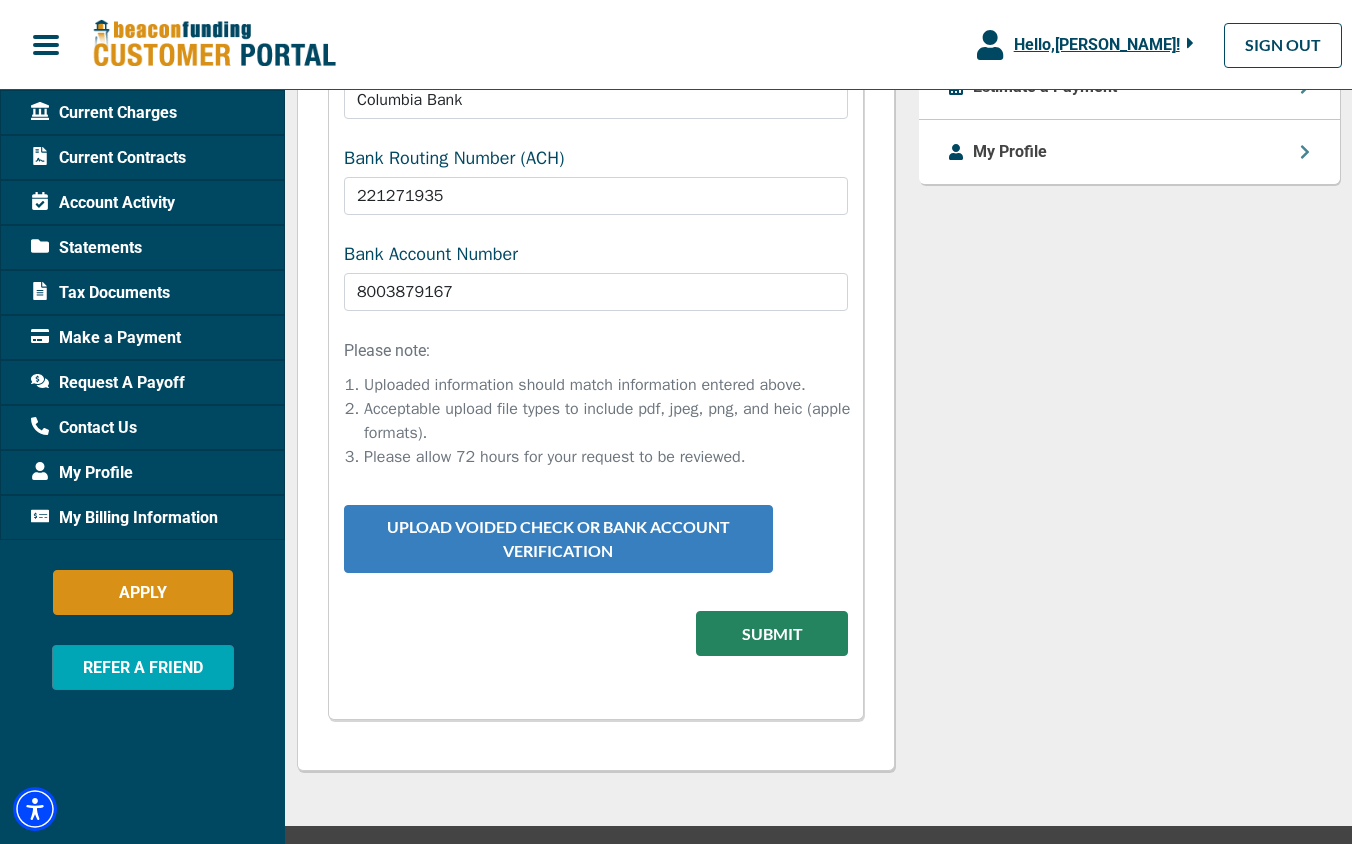 click on "Upload Voided Check or Bank Account Verification" at bounding box center (558, 539) 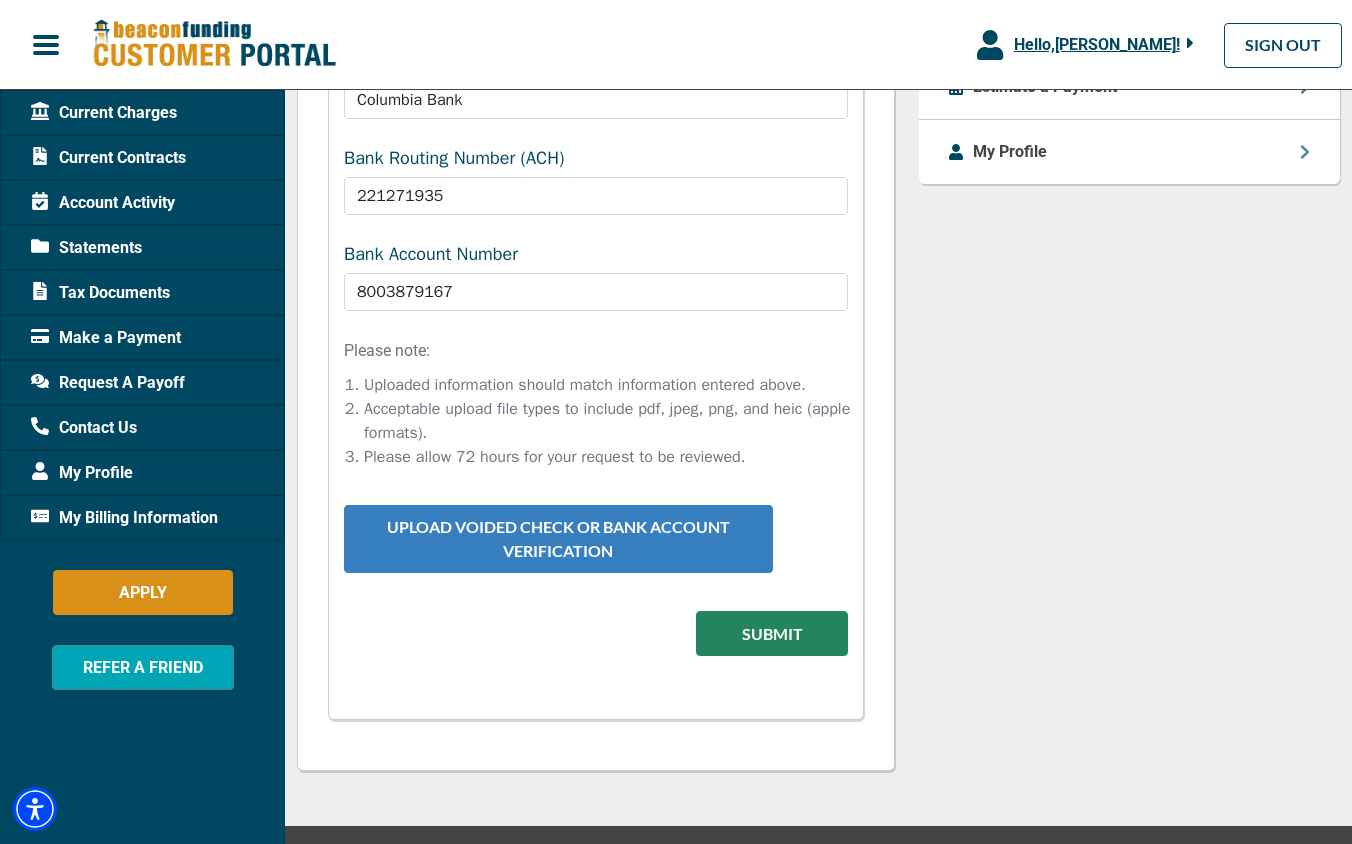 click on "Upload Voided Check or Bank Account Verification" at bounding box center [558, 539] 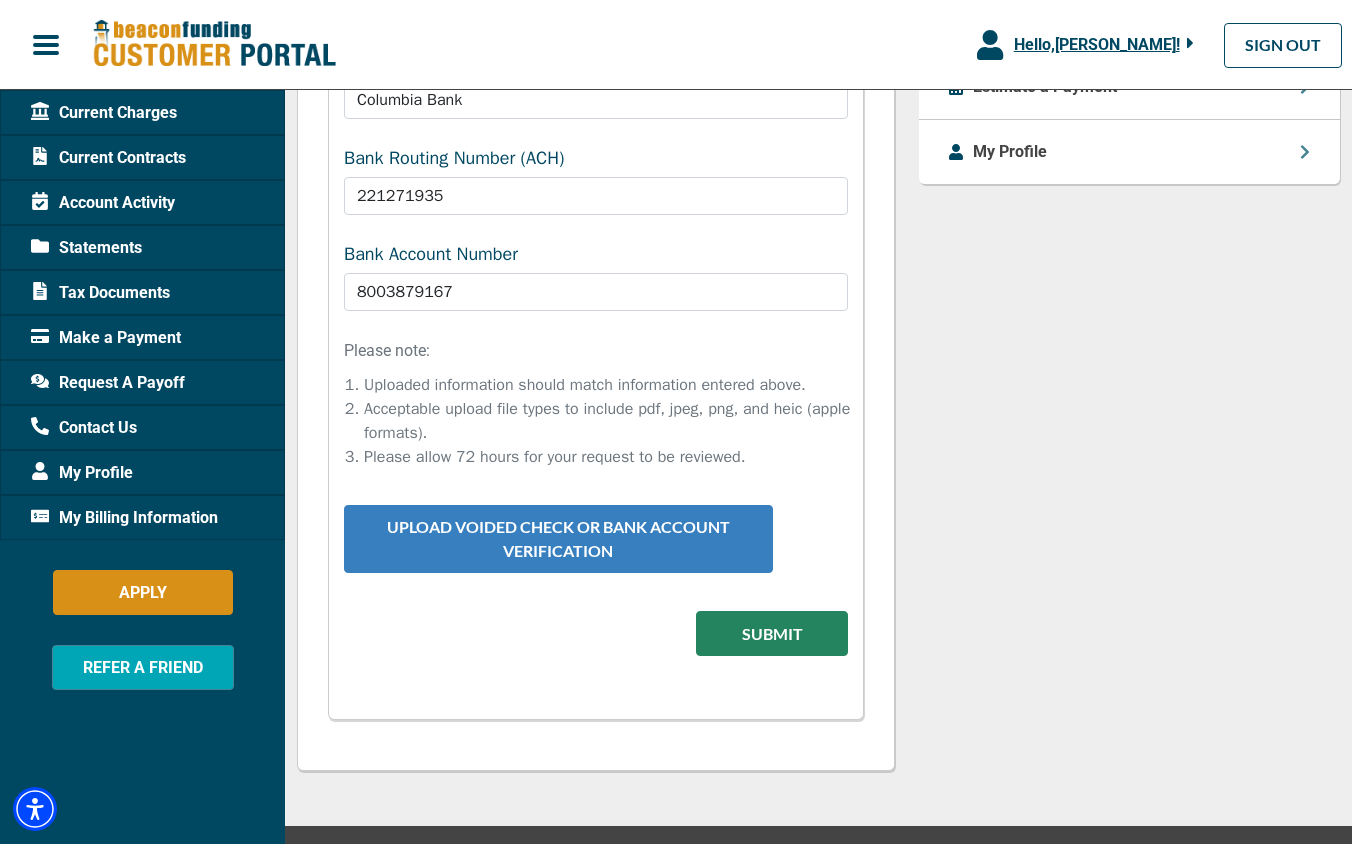 click on "Upload Voided Check or Bank Account Verification" at bounding box center [558, 539] 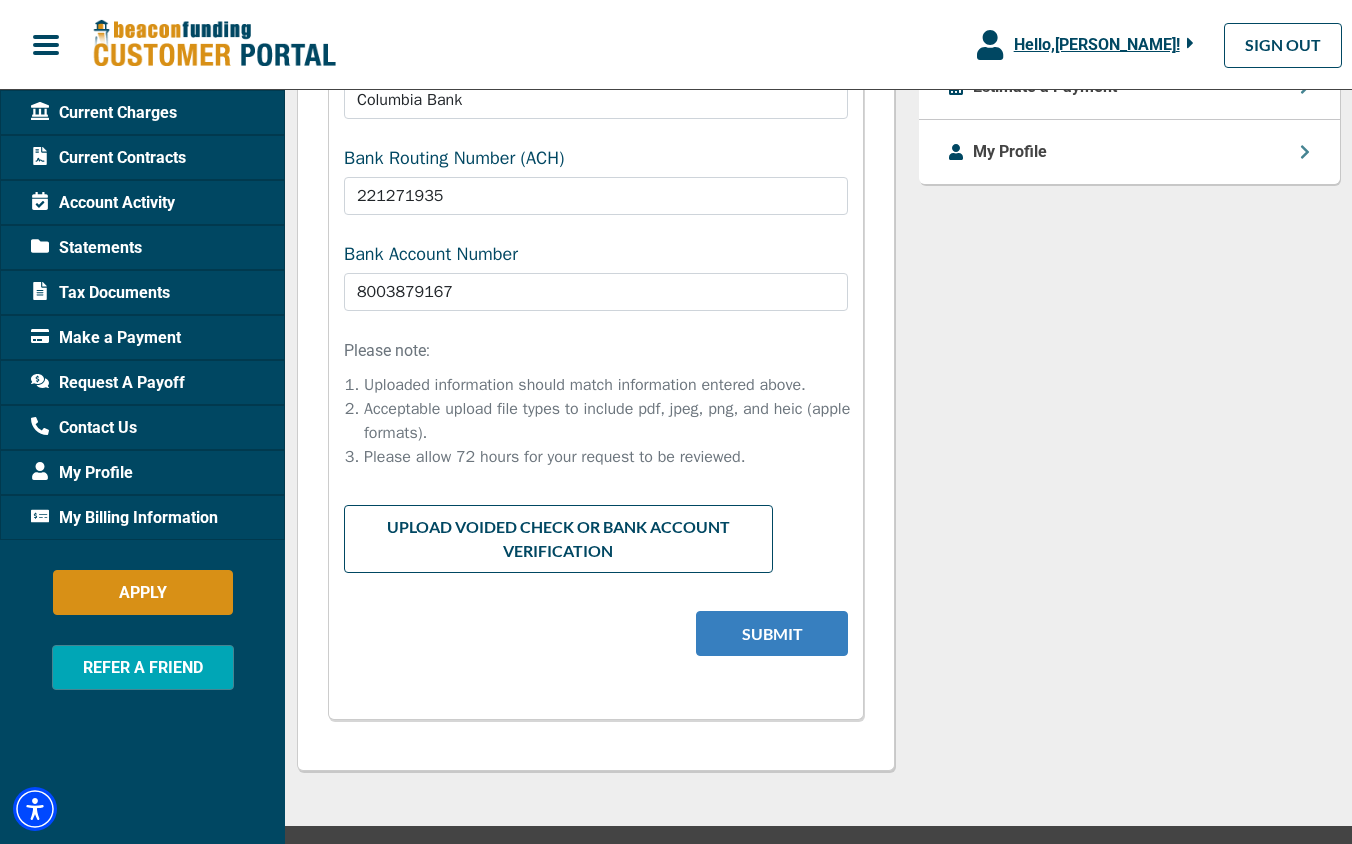 click on "Submit" at bounding box center (772, 633) 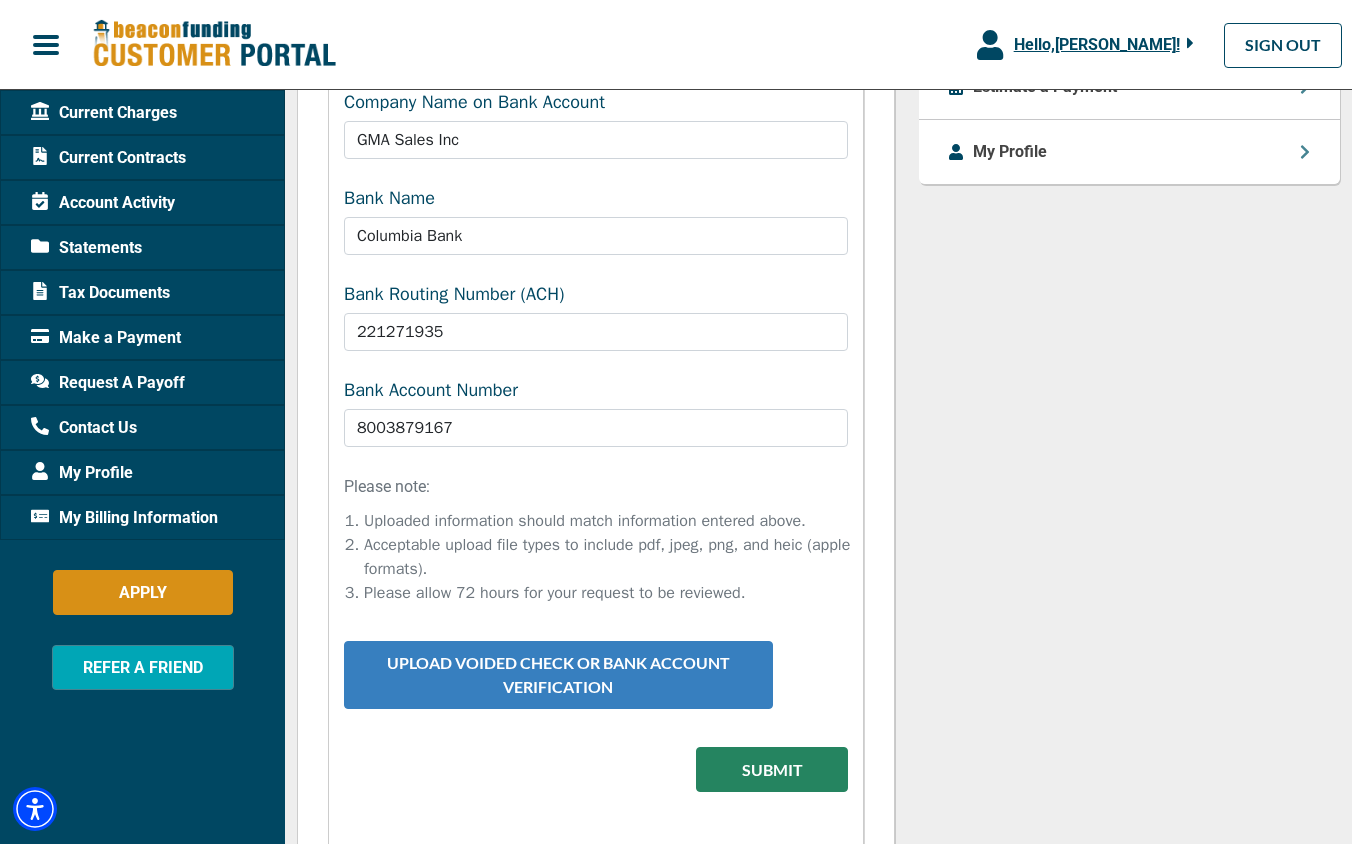 click on "Upload Voided Check or Bank Account Verification" at bounding box center (558, 675) 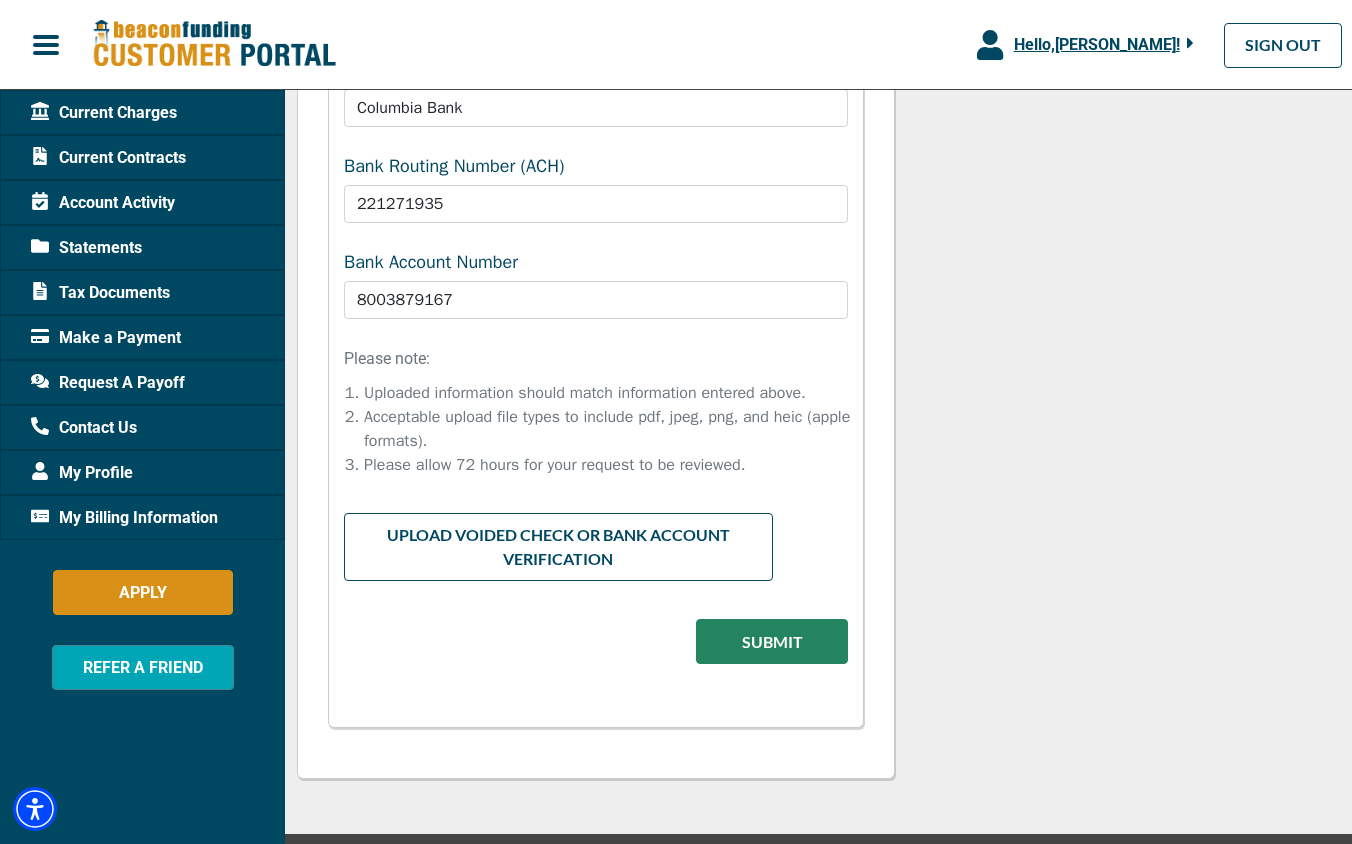 scroll, scrollTop: 1475, scrollLeft: 0, axis: vertical 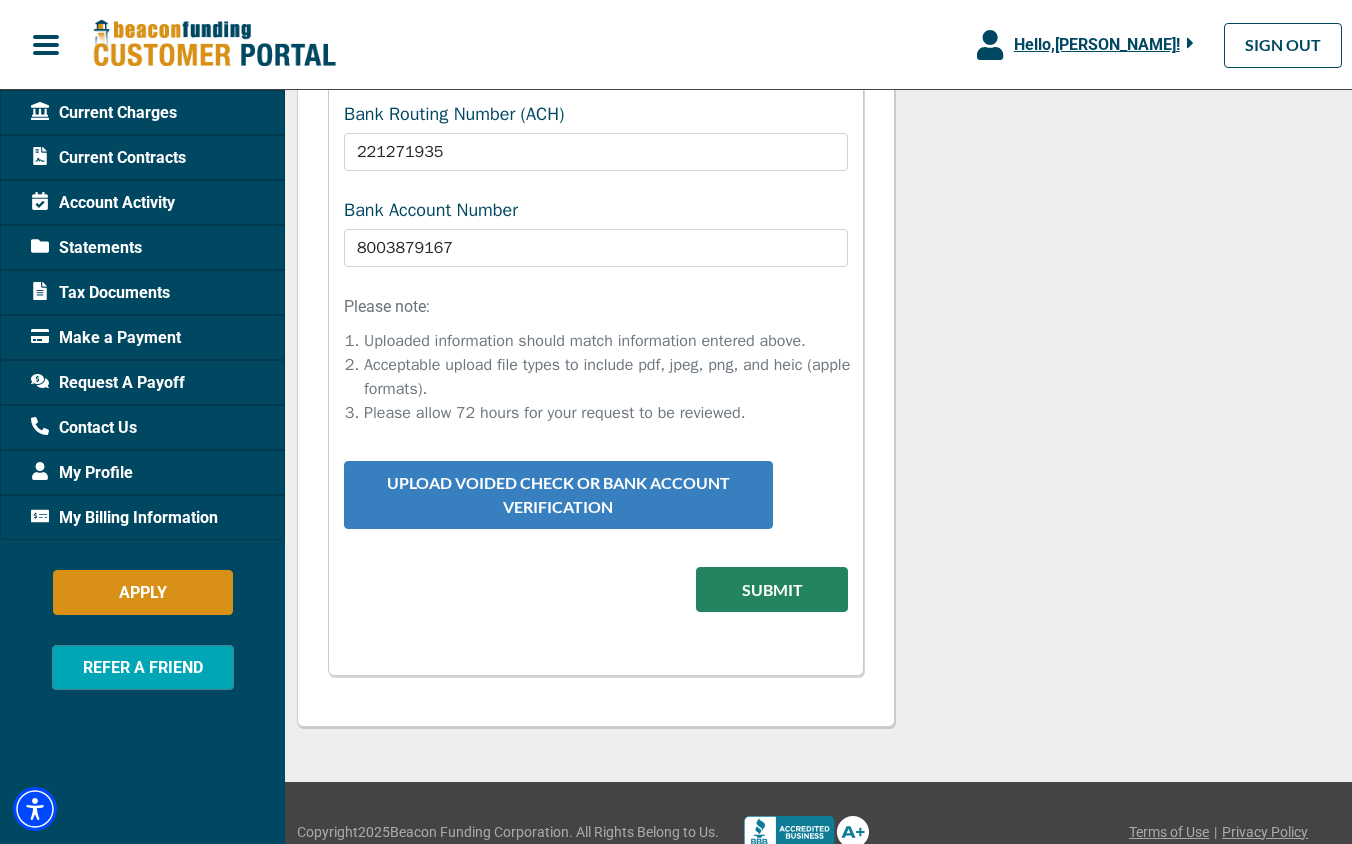 click on "Upload Voided Check or Bank Account Verification" at bounding box center (558, 495) 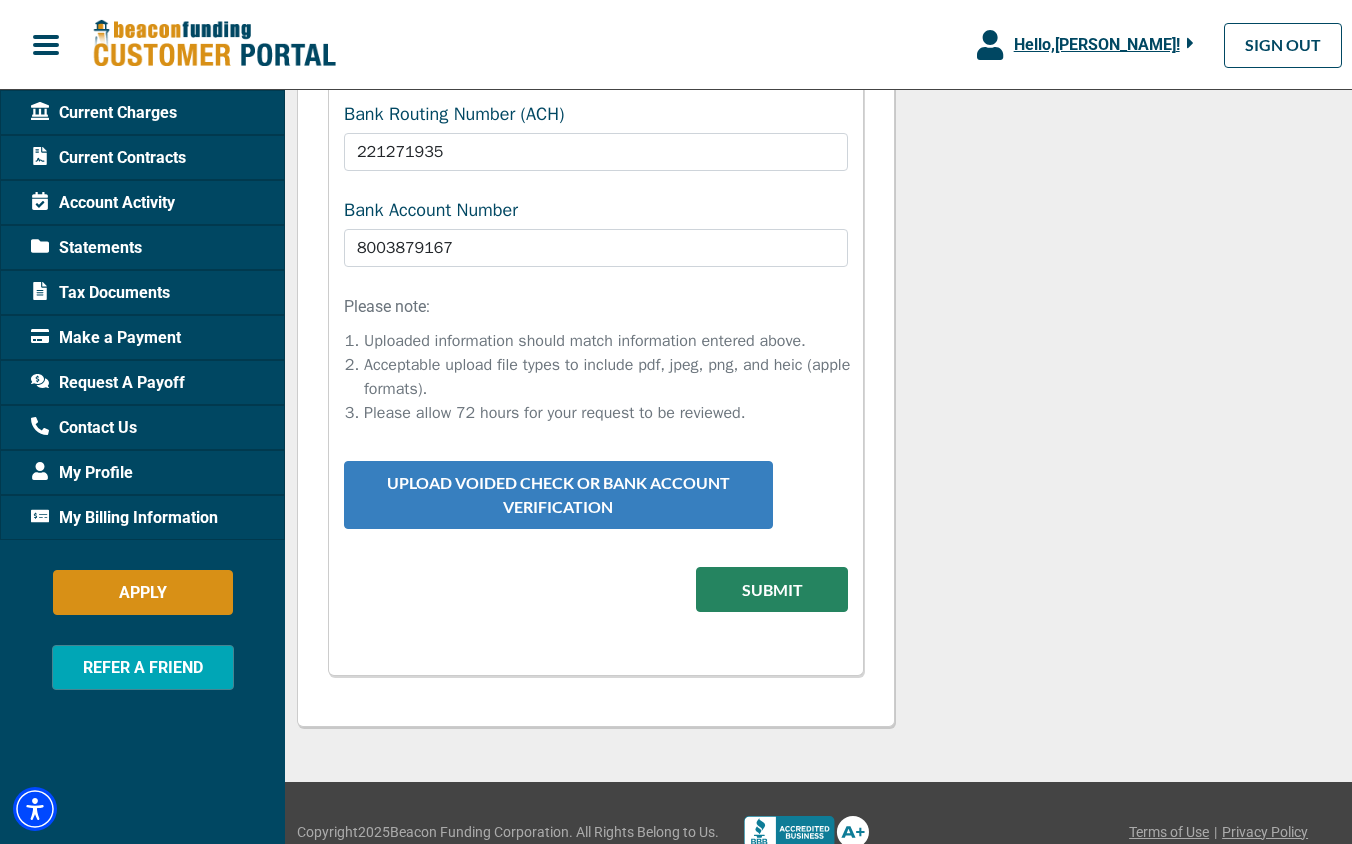 click on "Upload Voided Check or Bank Account Verification" at bounding box center (558, 495) 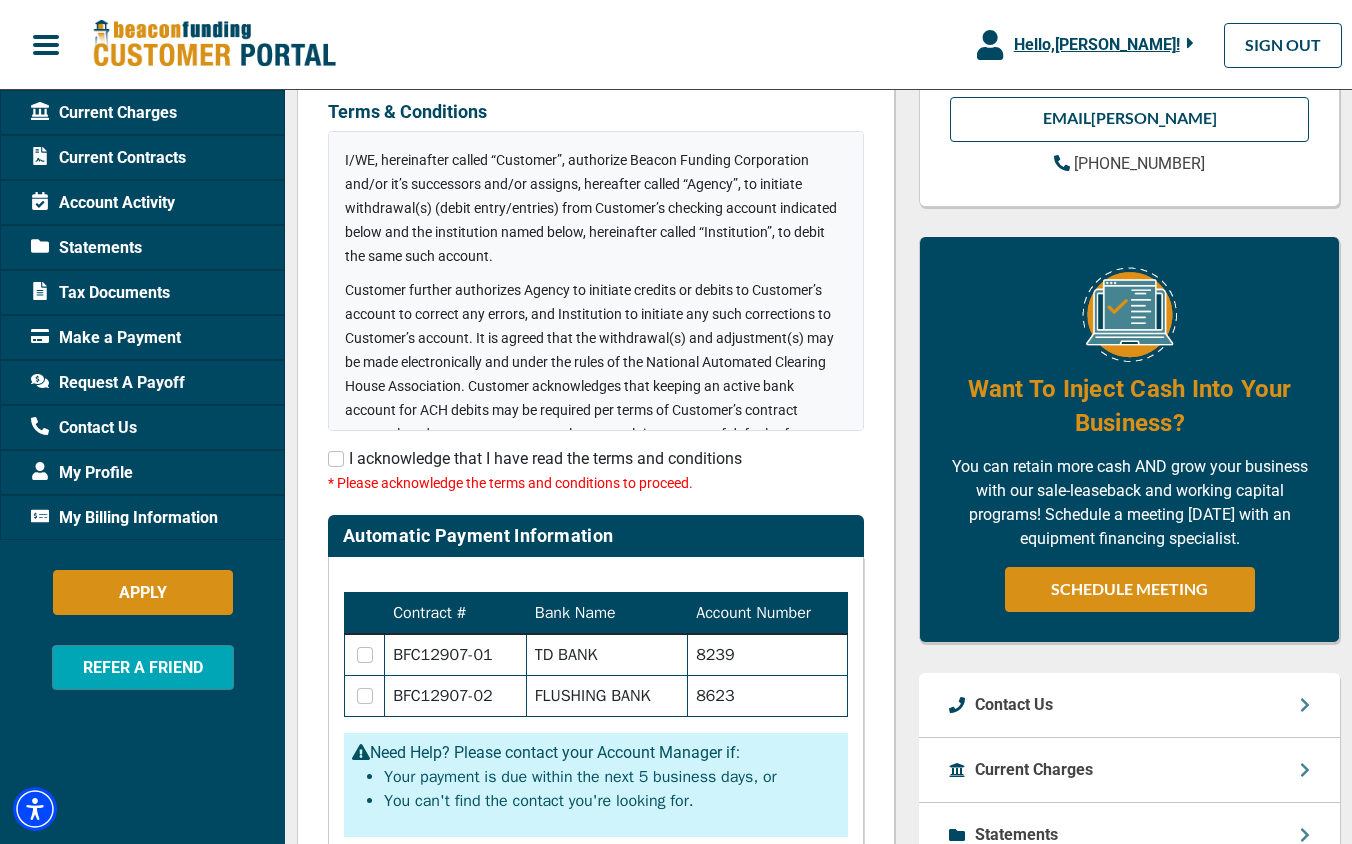 scroll, scrollTop: 358, scrollLeft: 0, axis: vertical 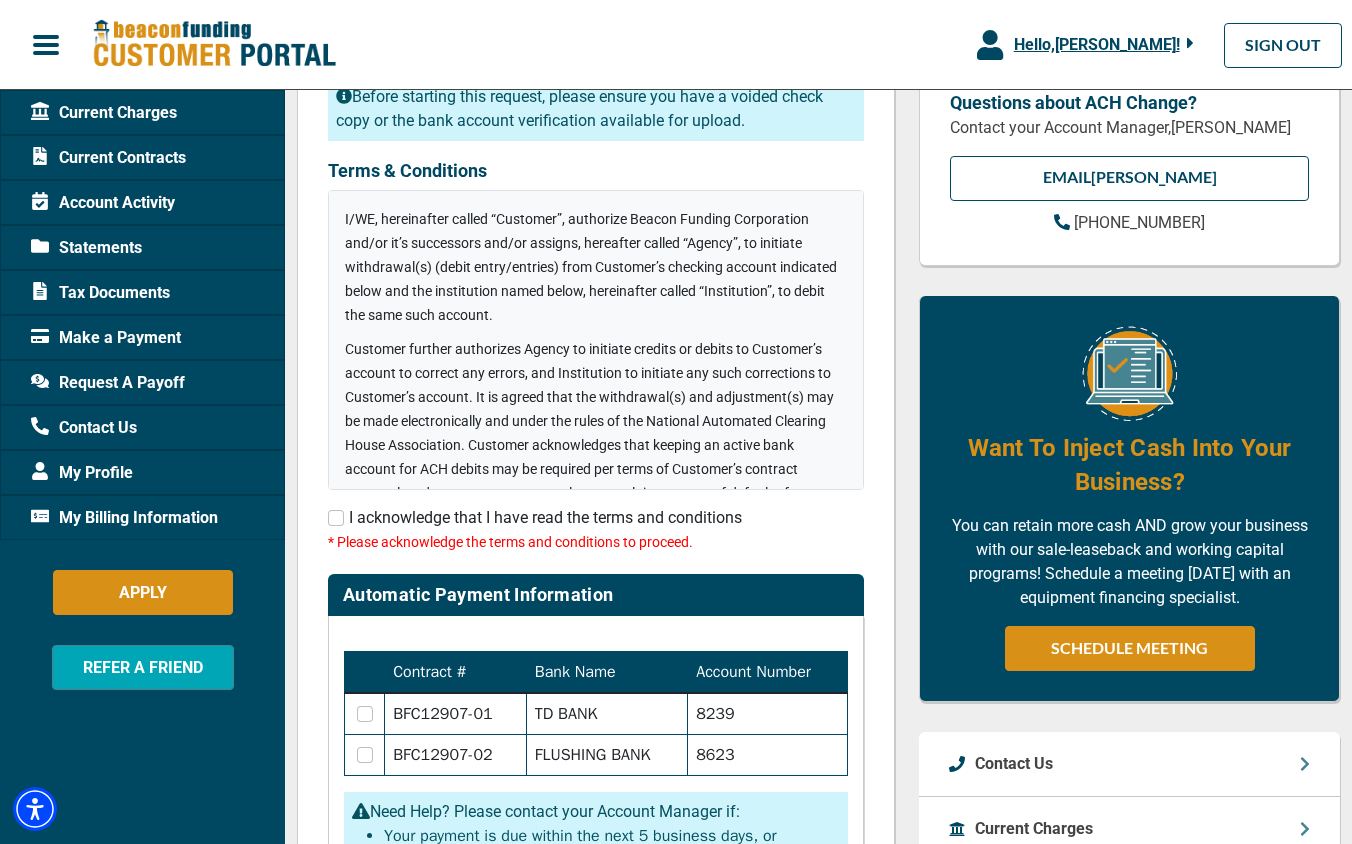 click at bounding box center (336, 518) 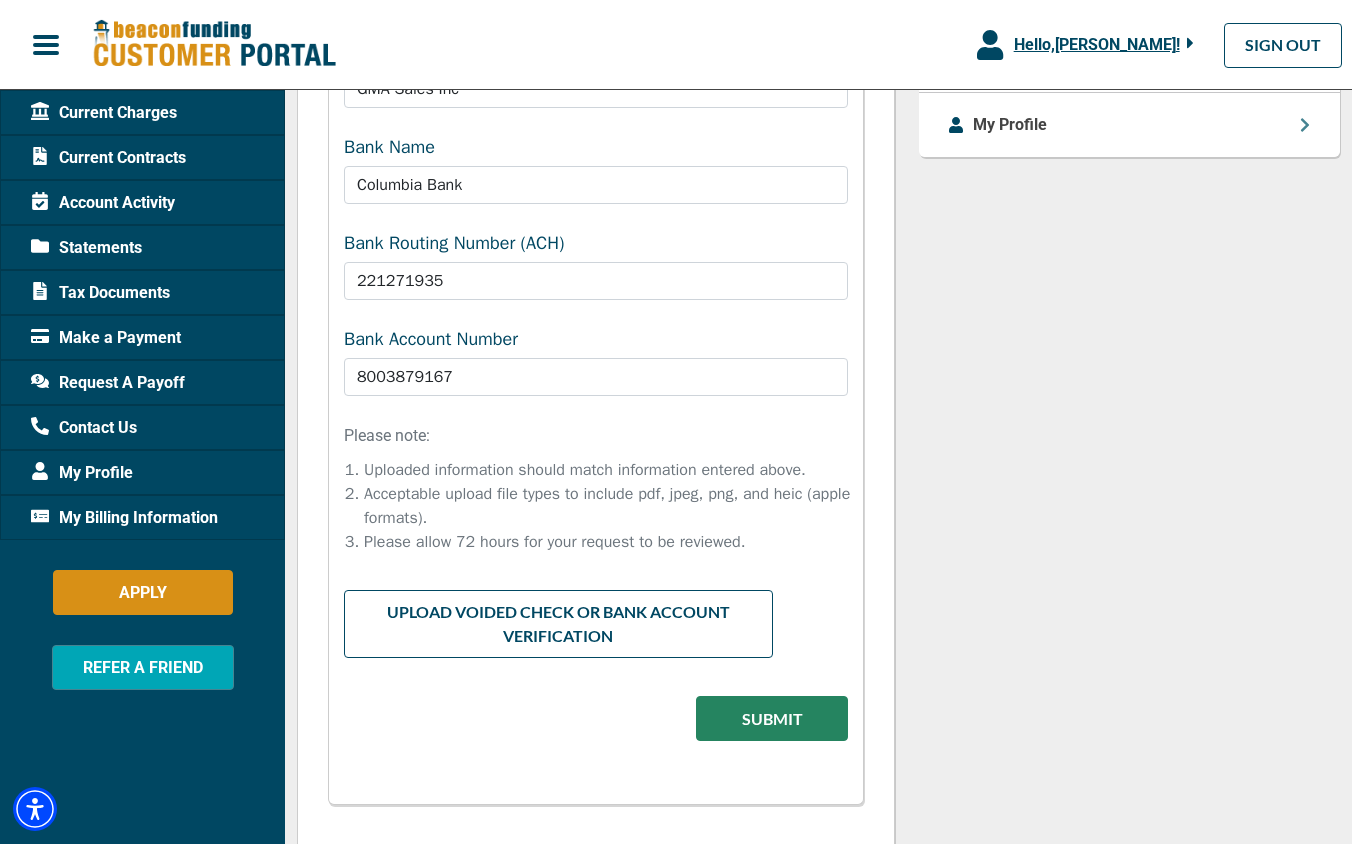scroll, scrollTop: 1373, scrollLeft: 0, axis: vertical 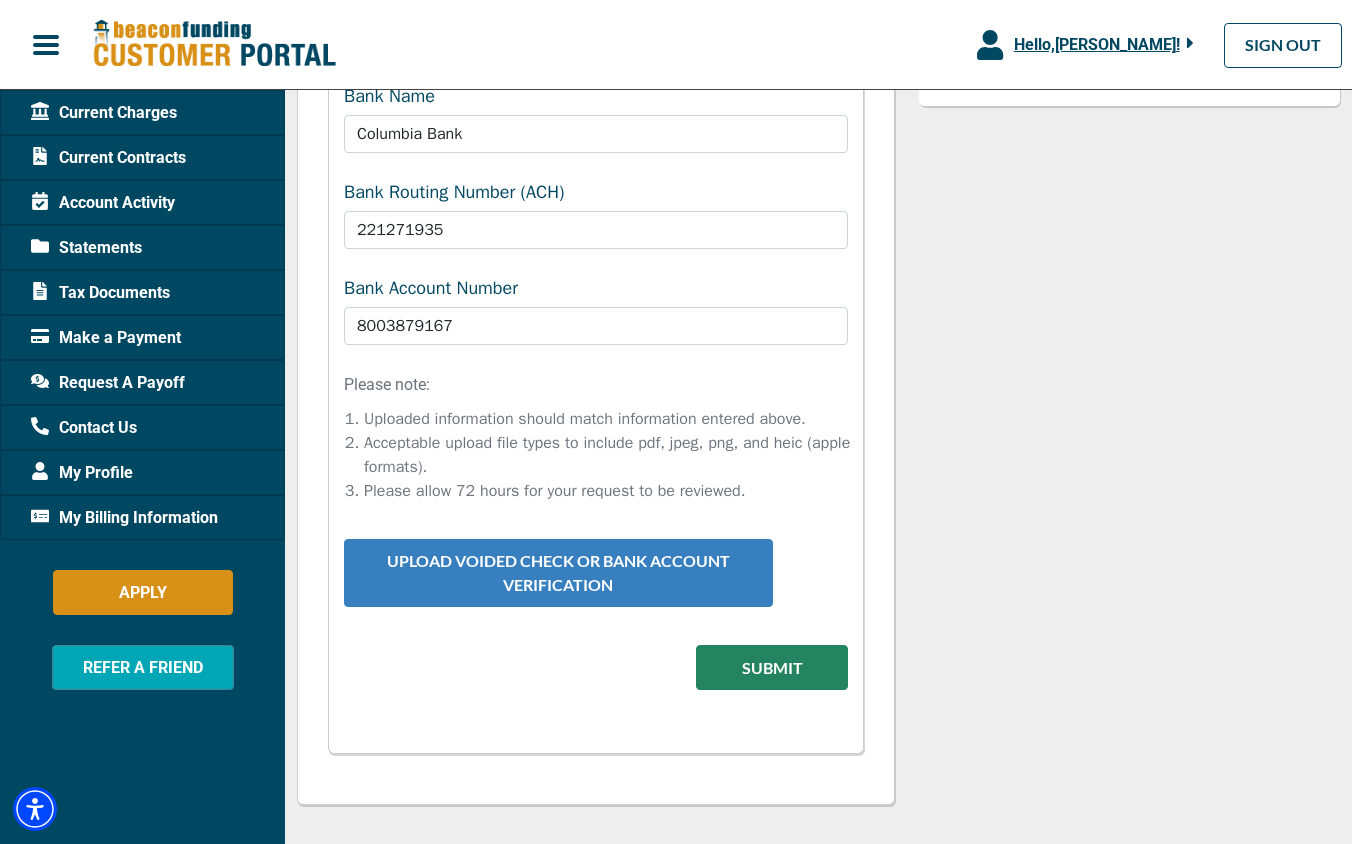 click on "Upload Voided Check or Bank Account Verification" at bounding box center [558, 573] 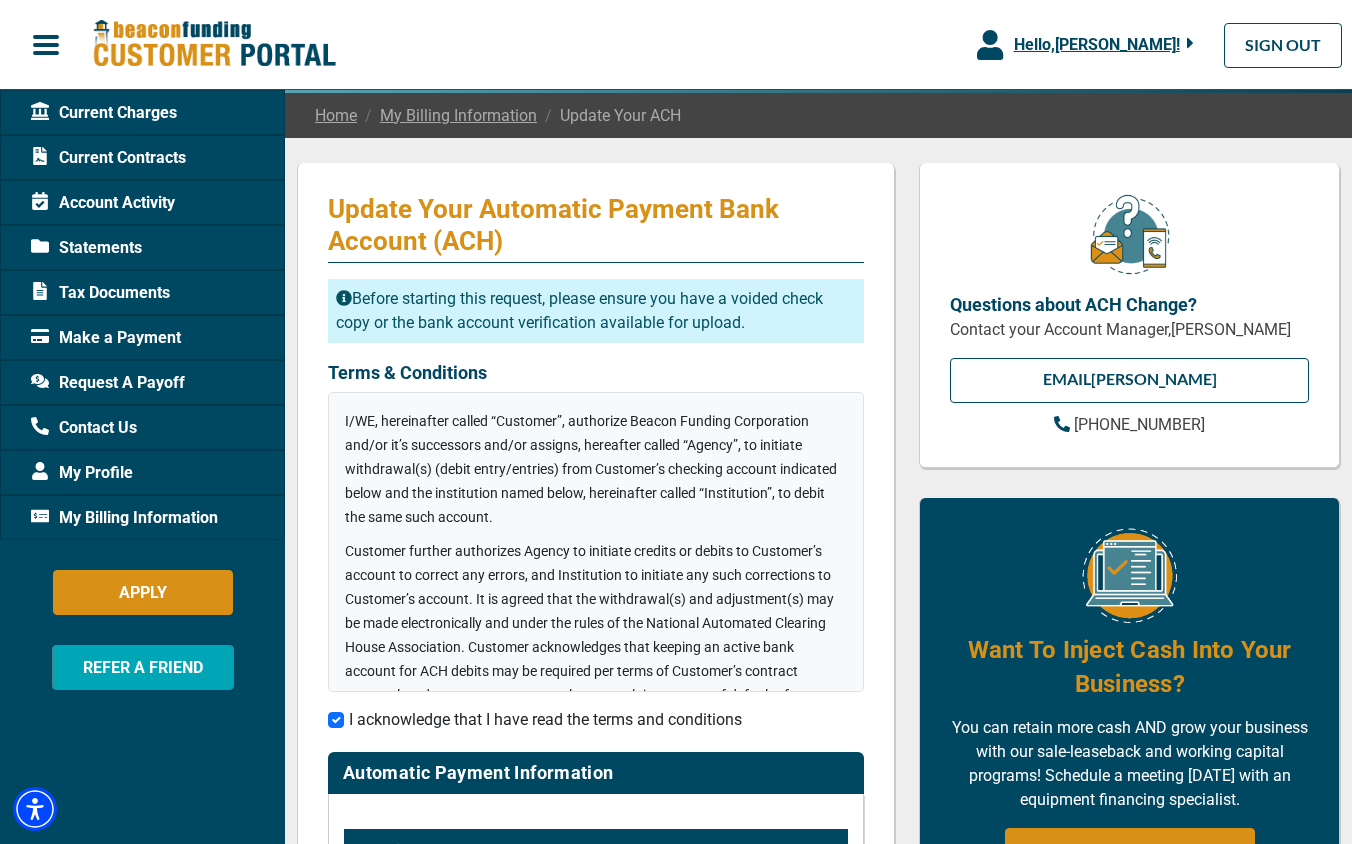 scroll, scrollTop: 107, scrollLeft: 0, axis: vertical 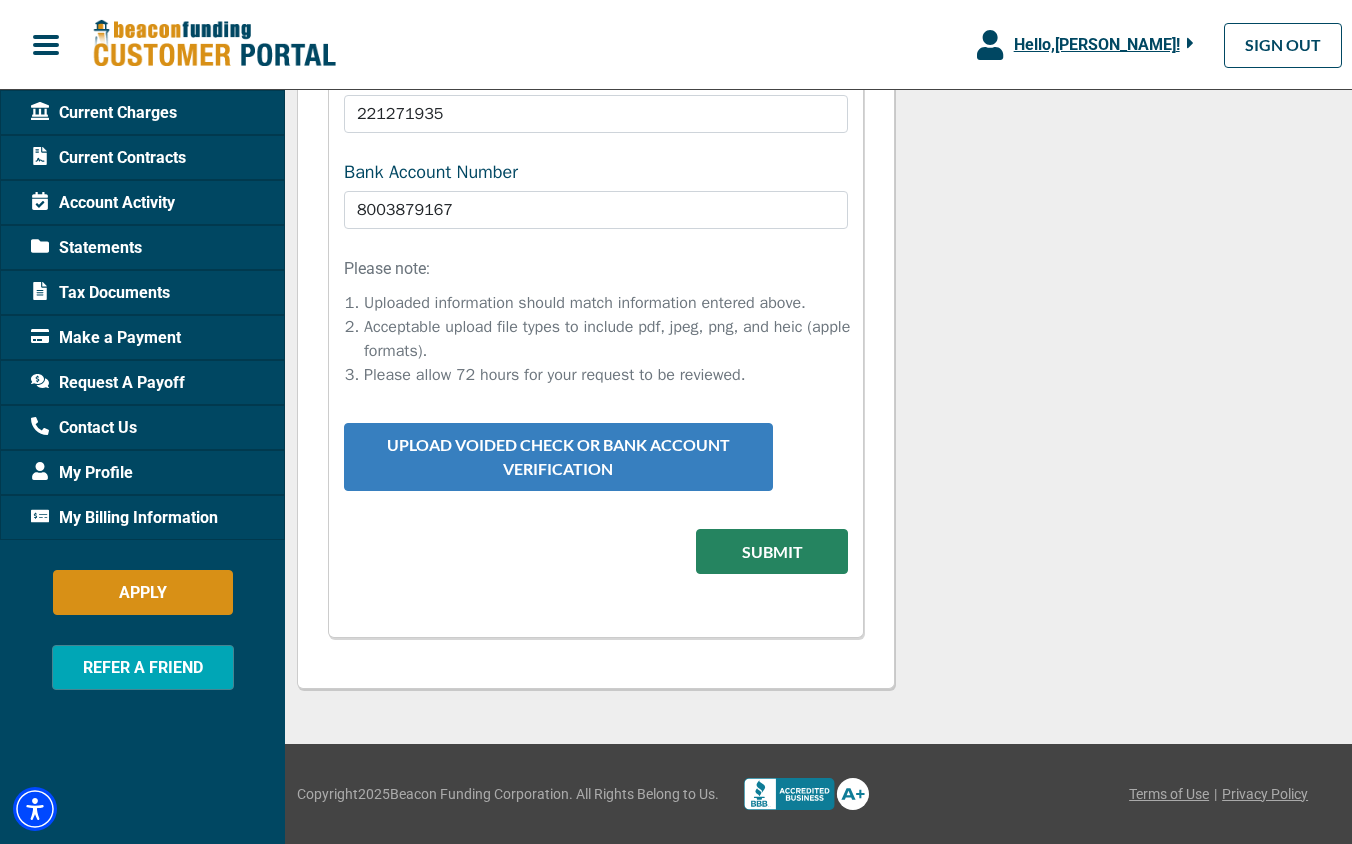 click on "Upload Voided Check or Bank Account Verification" at bounding box center [558, 457] 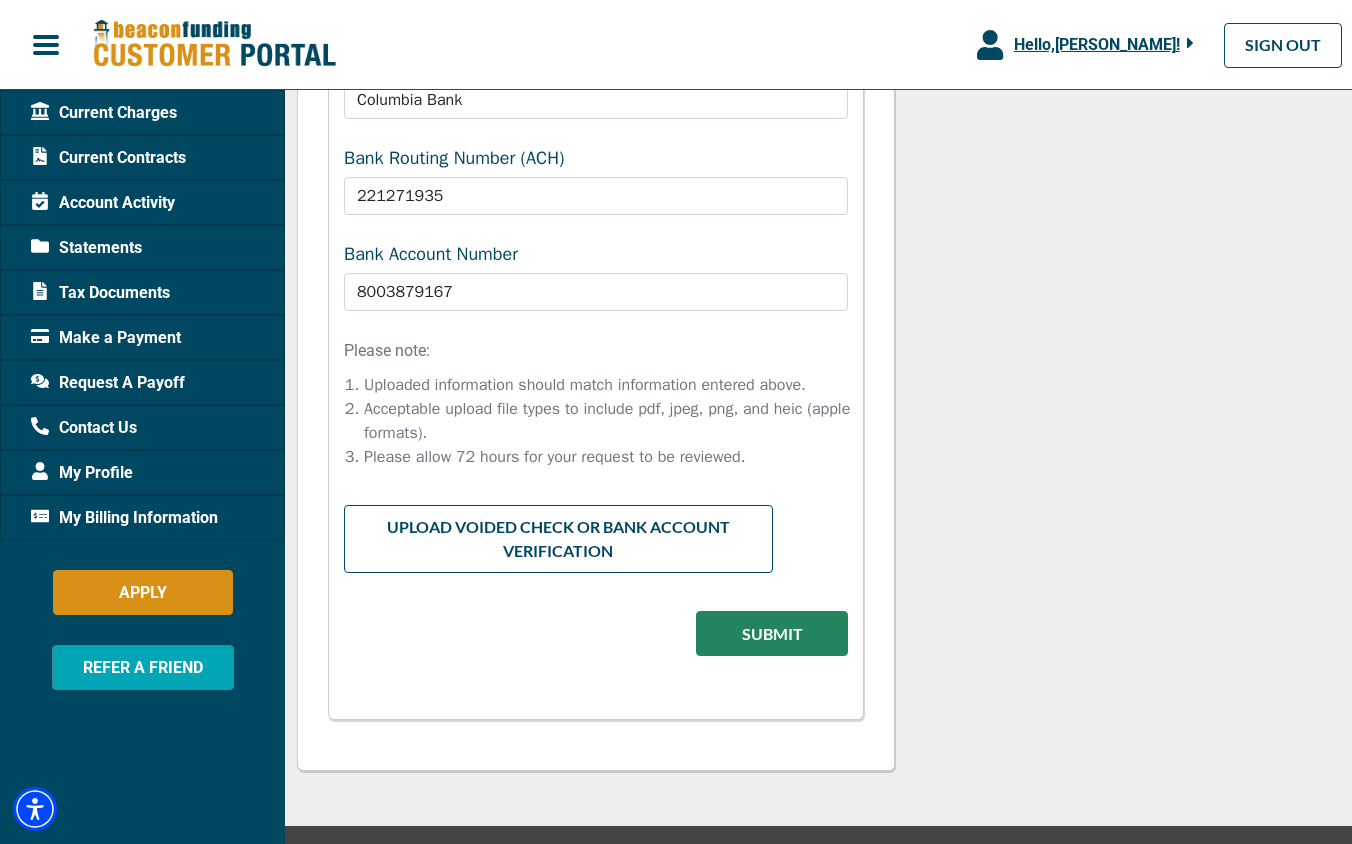 scroll, scrollTop: 1440, scrollLeft: 0, axis: vertical 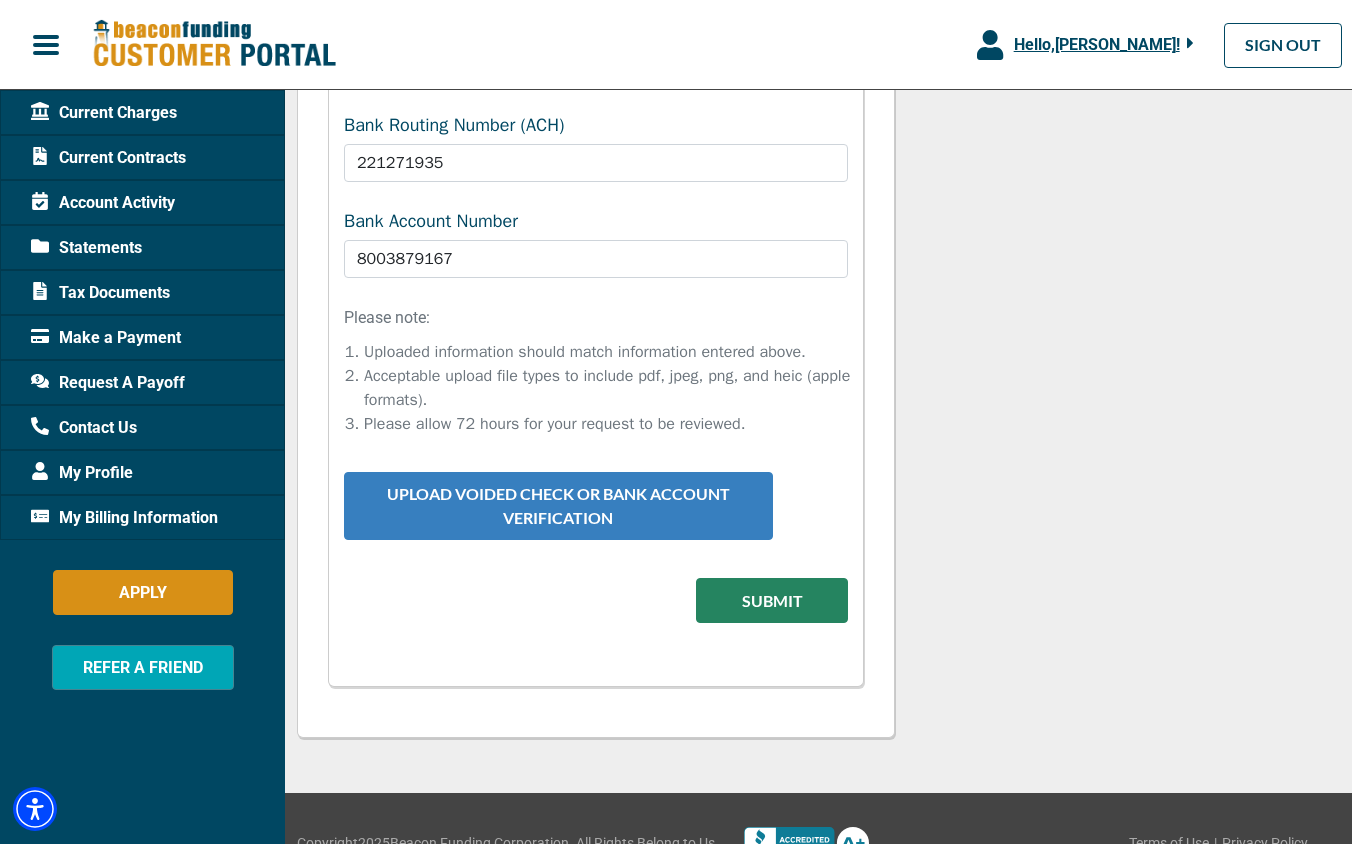 click on "Upload Voided Check or Bank Account Verification" at bounding box center (558, 506) 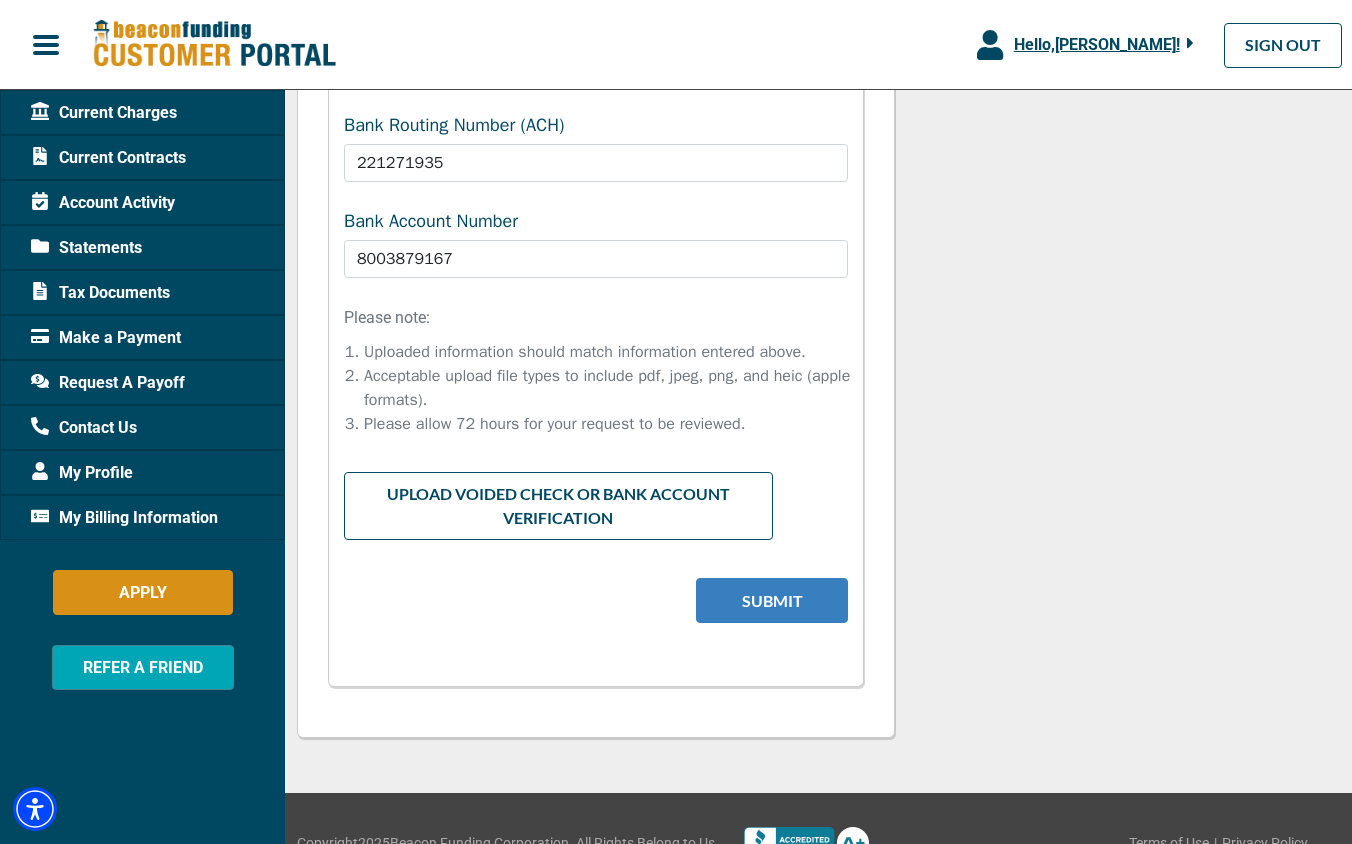click on "Submit" at bounding box center [772, 600] 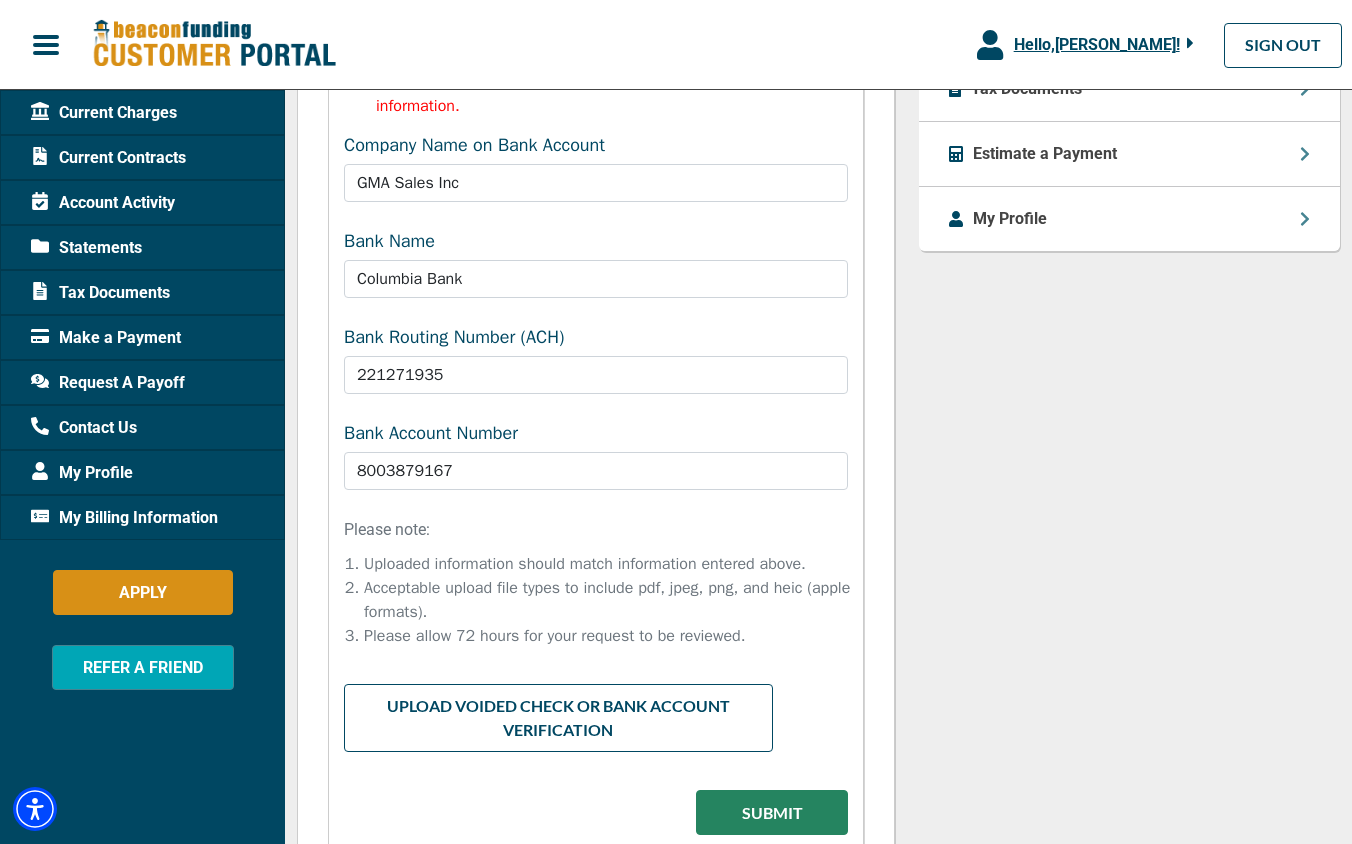 scroll, scrollTop: 1259, scrollLeft: 0, axis: vertical 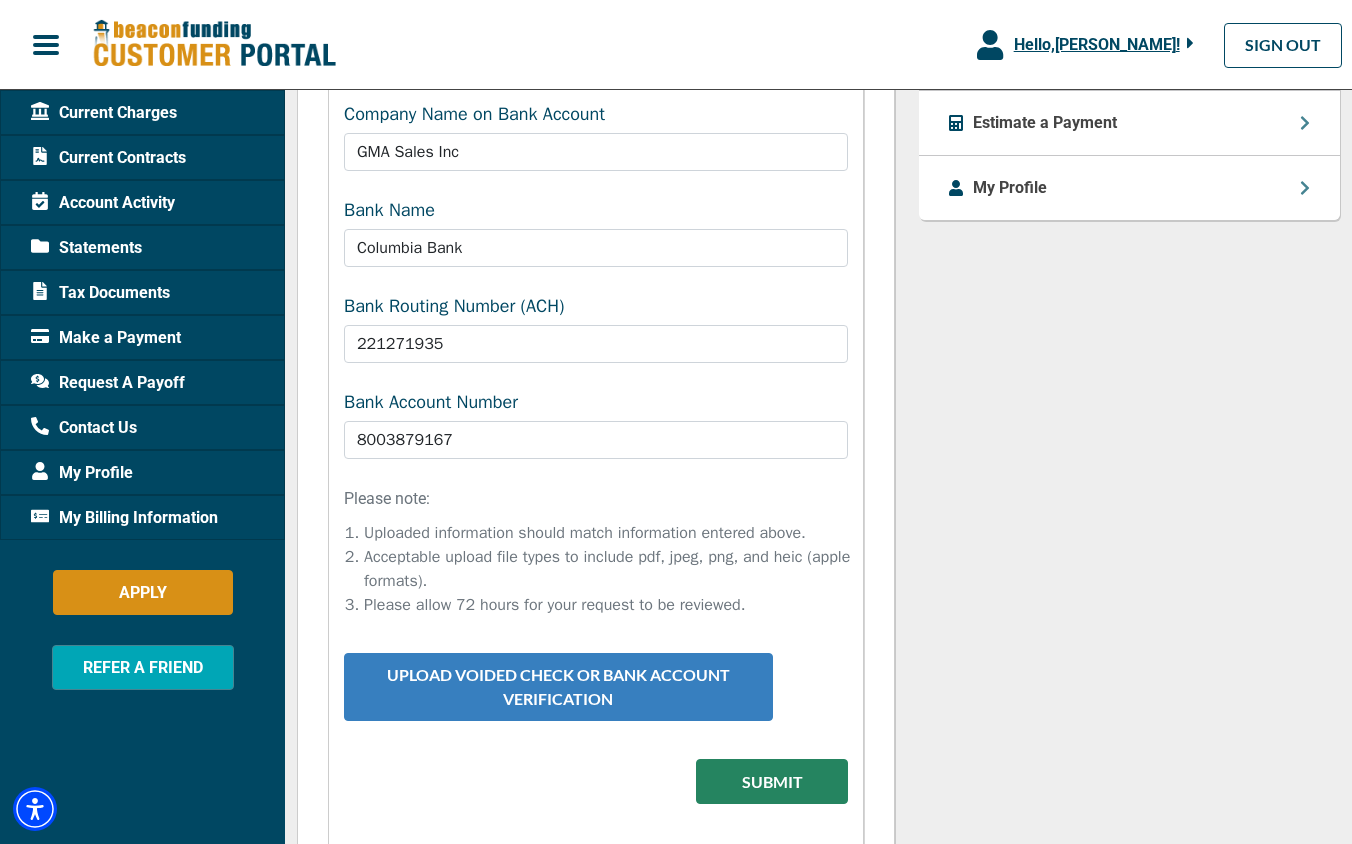 click on "Upload Voided Check or Bank Account Verification" at bounding box center [558, 687] 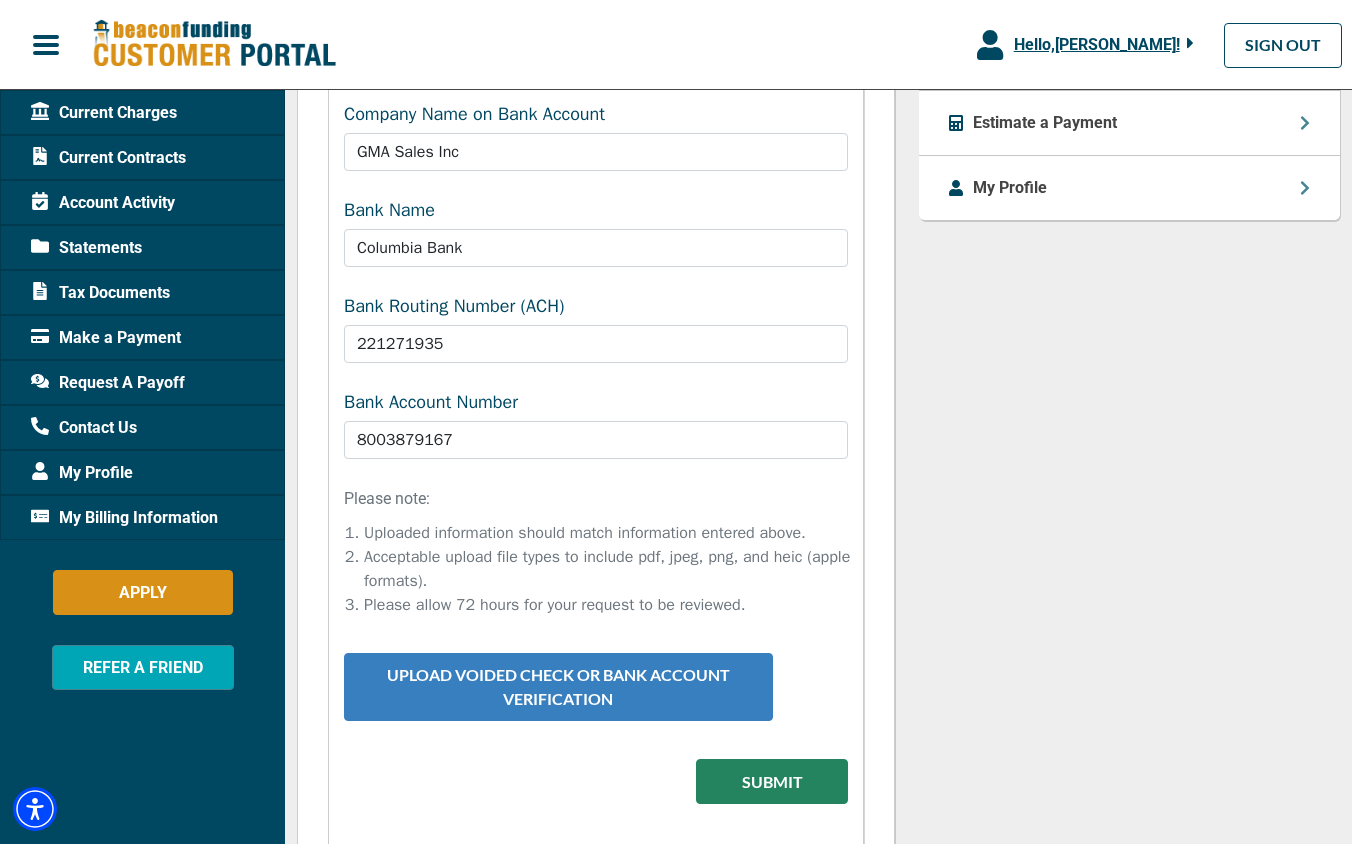 click on "Upload Voided Check or Bank Account Verification" at bounding box center [558, 687] 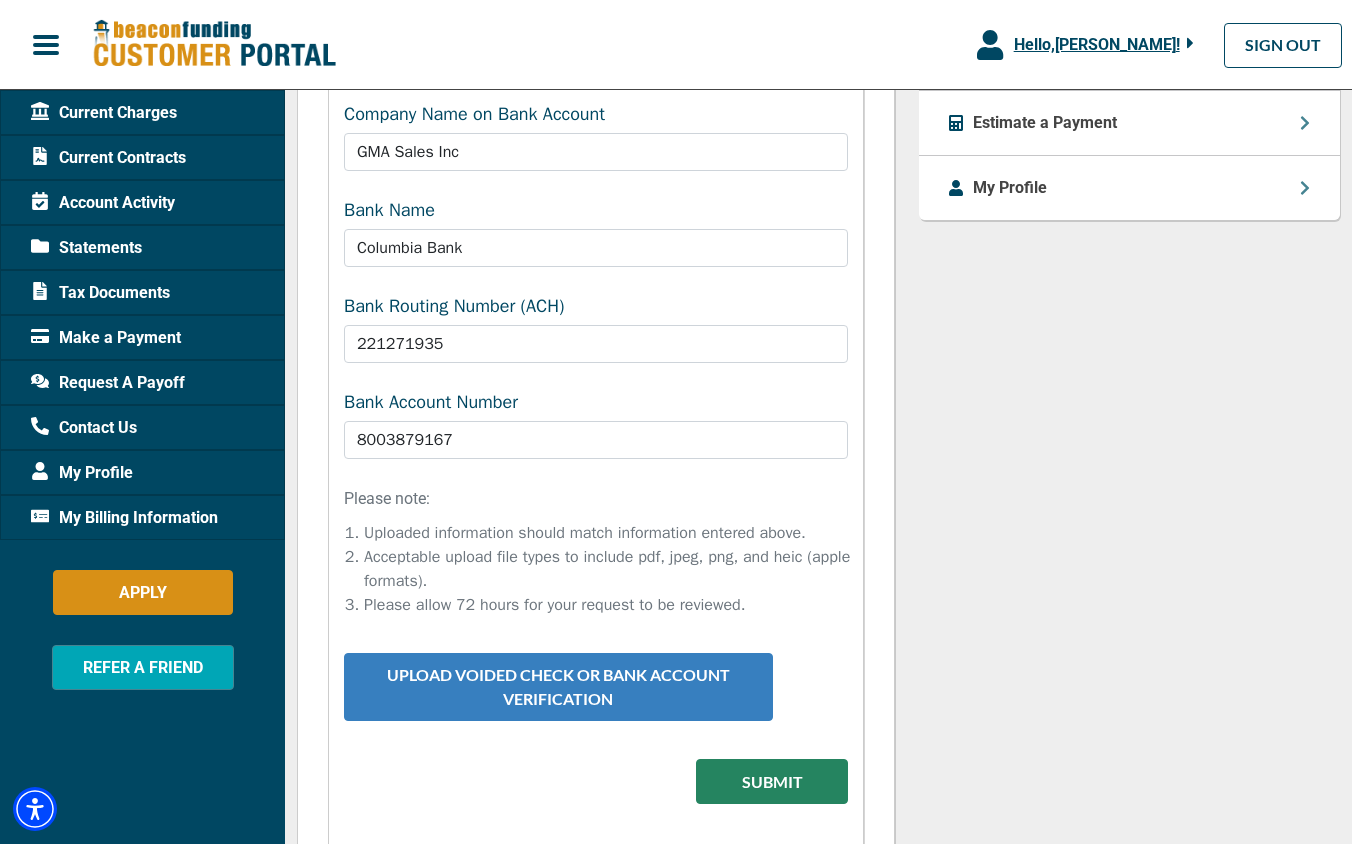 click on "Upload Voided Check or Bank Account Verification" at bounding box center [558, 687] 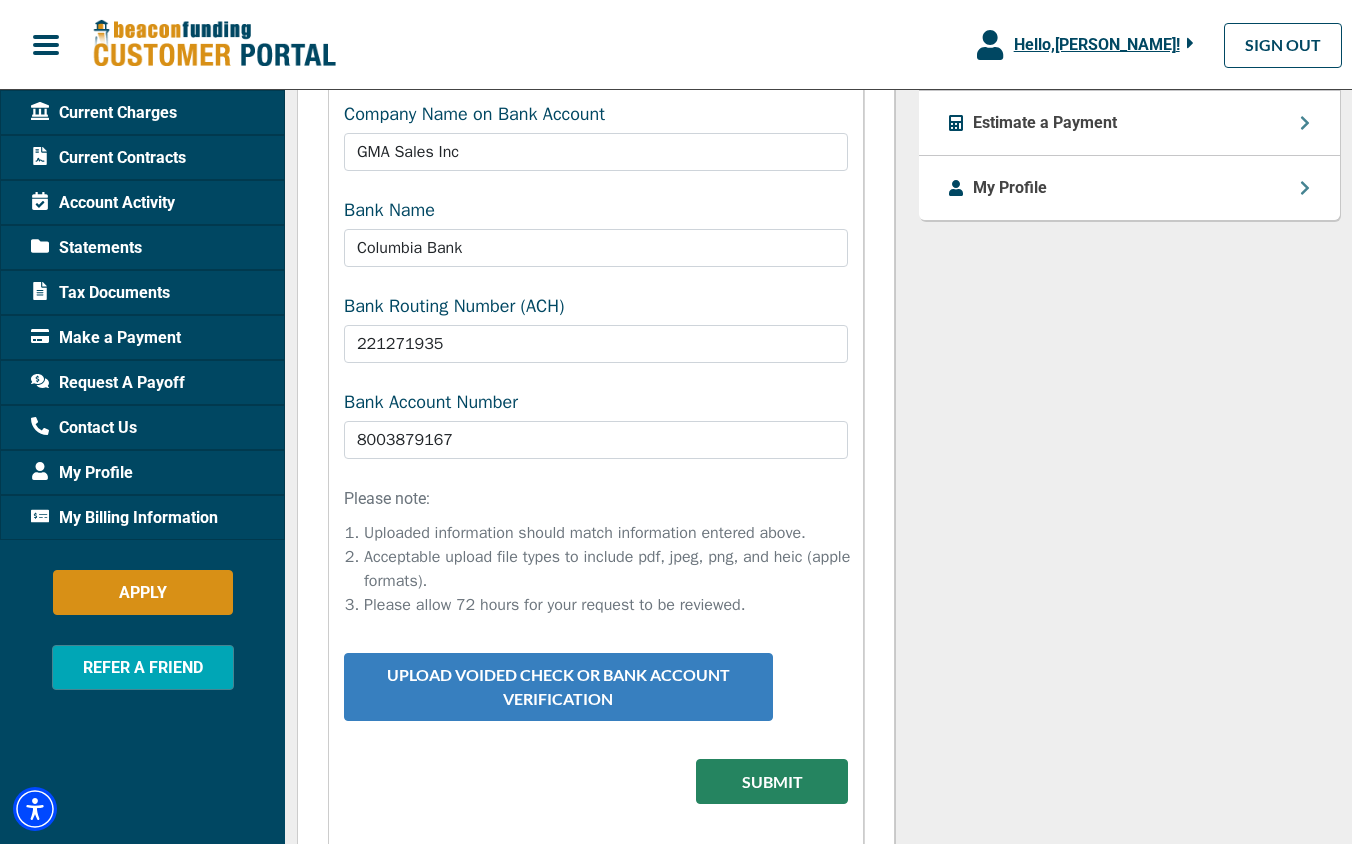 click on "Upload Voided Check or Bank Account Verification" at bounding box center (558, 687) 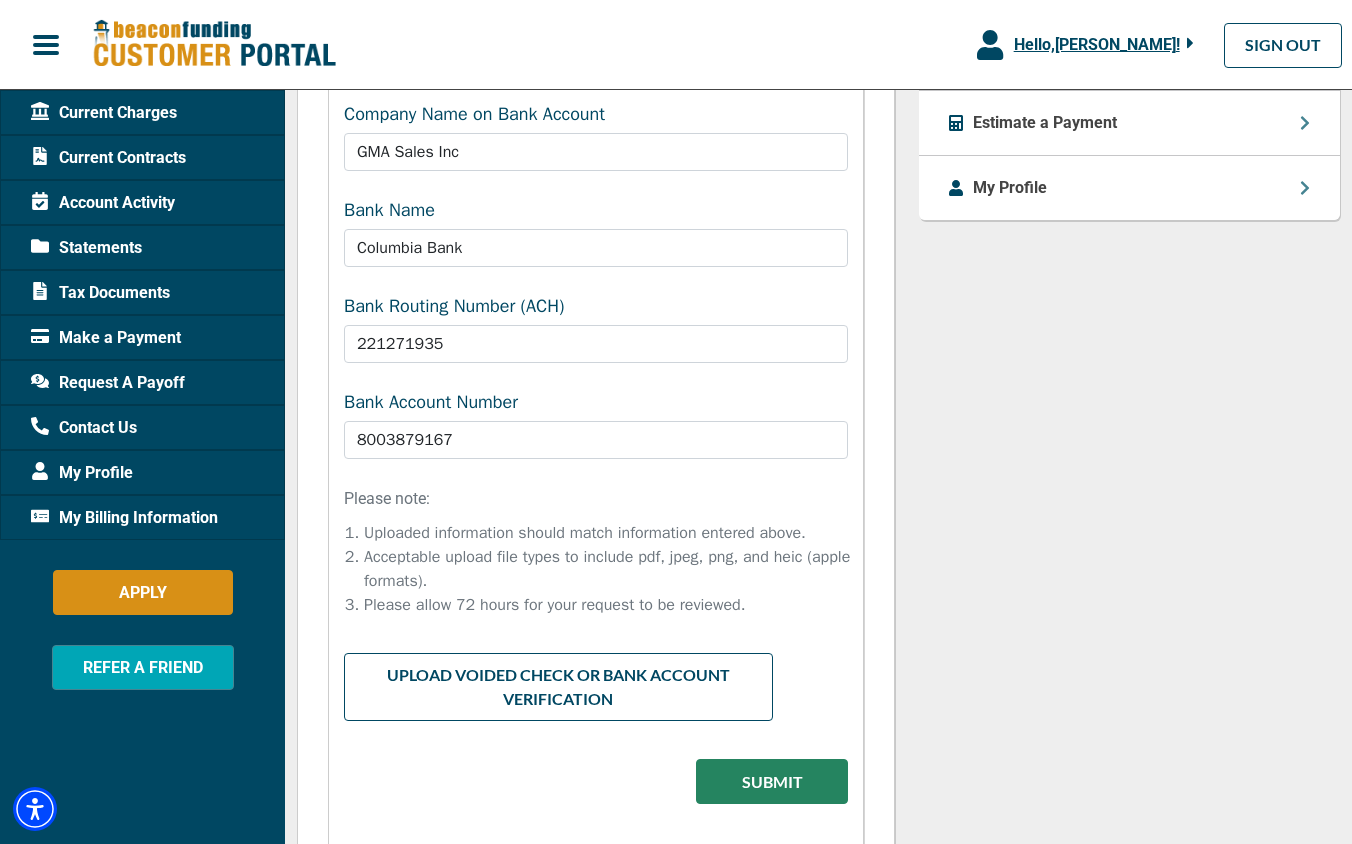 click on "Questions about ACH Change? Contact your Account Manager,  [PERSON_NAME] EMAIL  [PERSON_NAME]
[PHONE_NUMBER]
Want To Inject Cash Into Your Business?
You can retain more cash AND grow your business with our sale-leaseback and working capital programs!  Schedule a meeting [DATE] with an equipment financing specialist.
SCHEDULE MEETING
Contact Us
Current Charges
Statements
Tax Documents
Estimate a Payment
My Profile" at bounding box center [1129, 4] 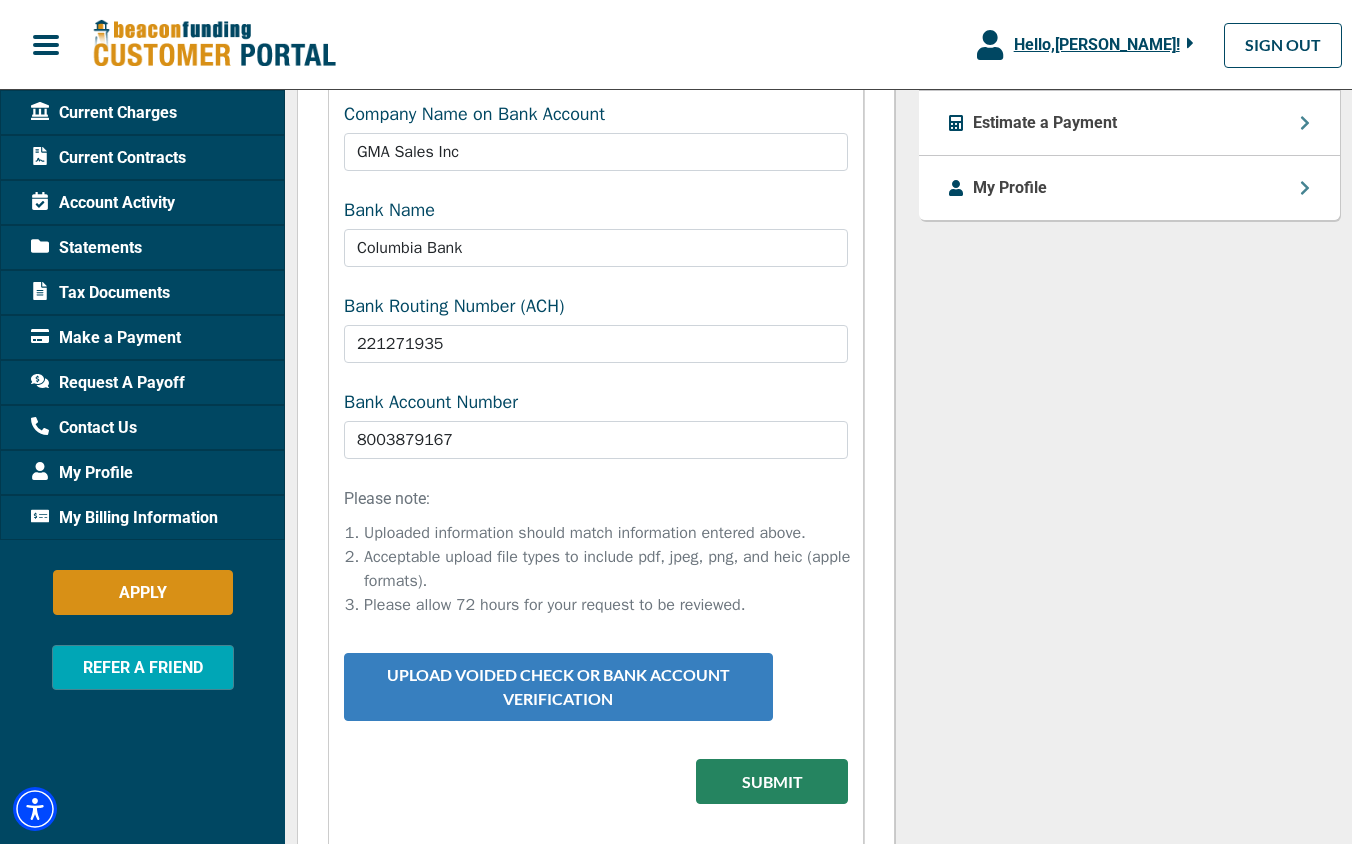 click on "Upload Voided Check or Bank Account Verification" at bounding box center (558, 687) 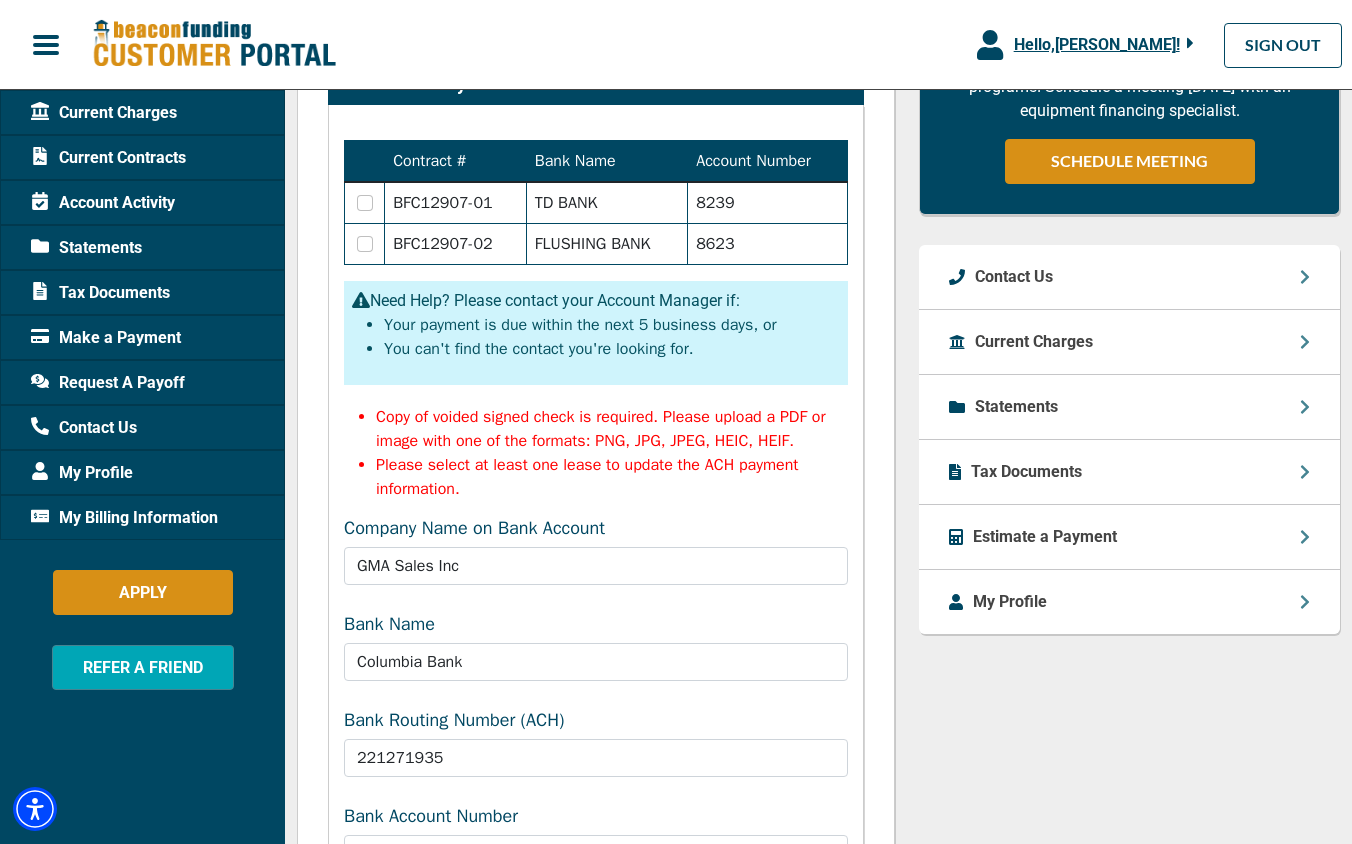 scroll, scrollTop: 838, scrollLeft: 0, axis: vertical 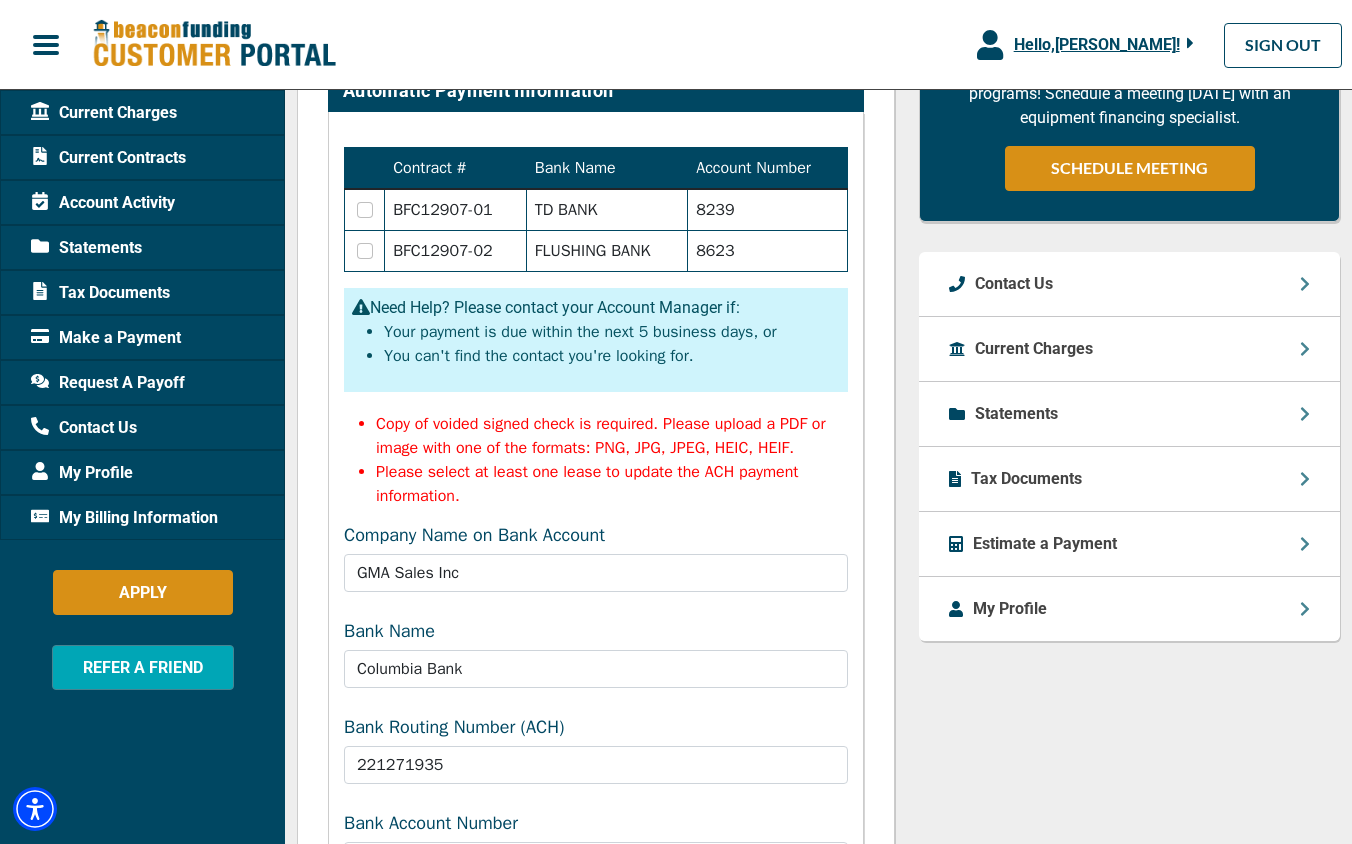 click on "Copy of voided signed check is required. Please upload a PDF or image with one of the formats: PNG, JPG, JPEG, HEIC, HEIF." at bounding box center (612, 436) 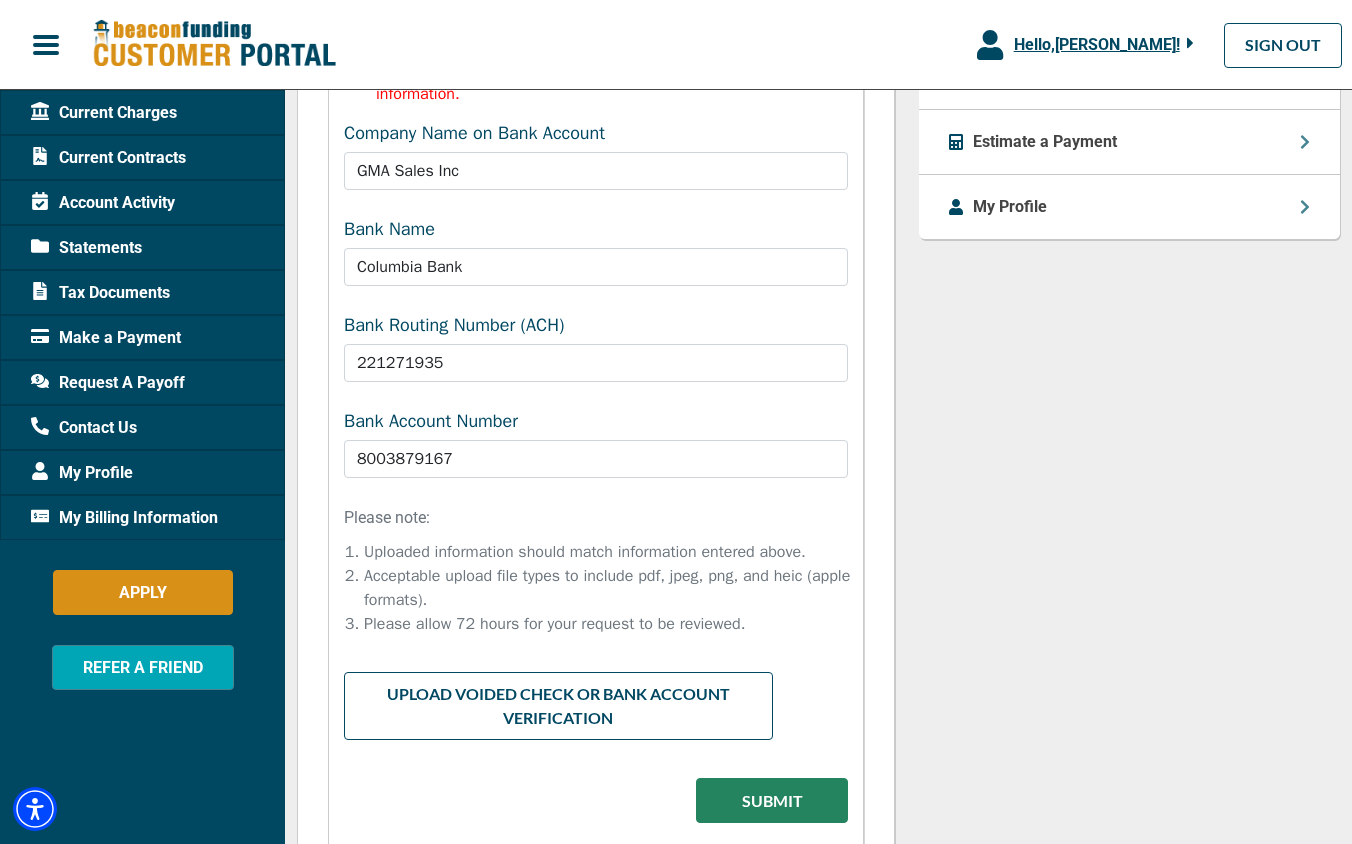 scroll, scrollTop: 1248, scrollLeft: 0, axis: vertical 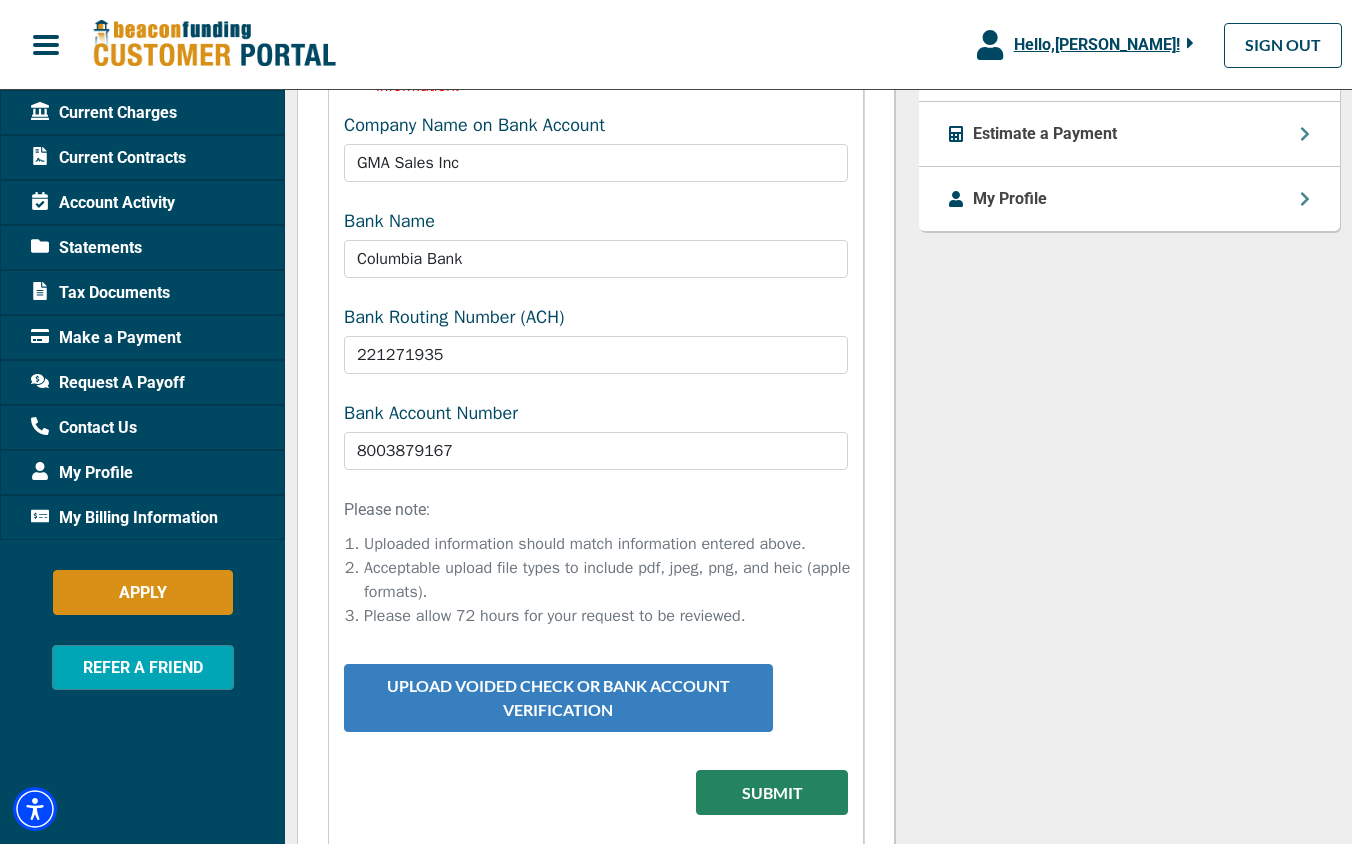 click on "Upload Voided Check or Bank Account Verification" at bounding box center [558, 698] 